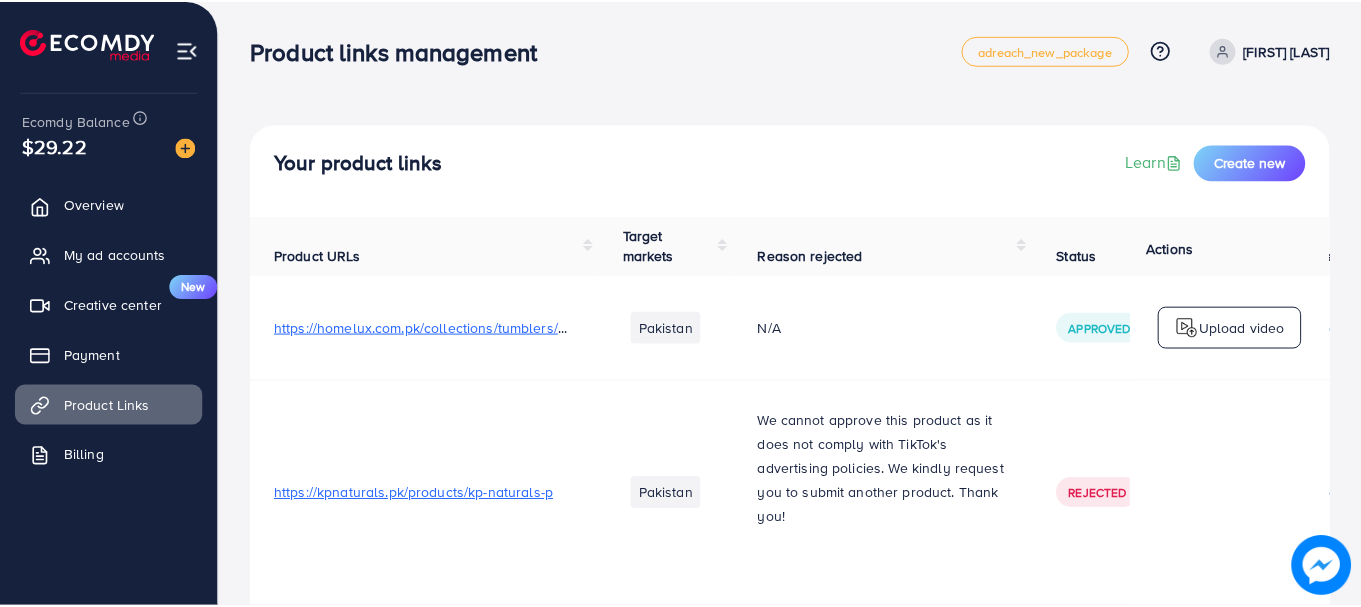 scroll, scrollTop: 0, scrollLeft: 0, axis: both 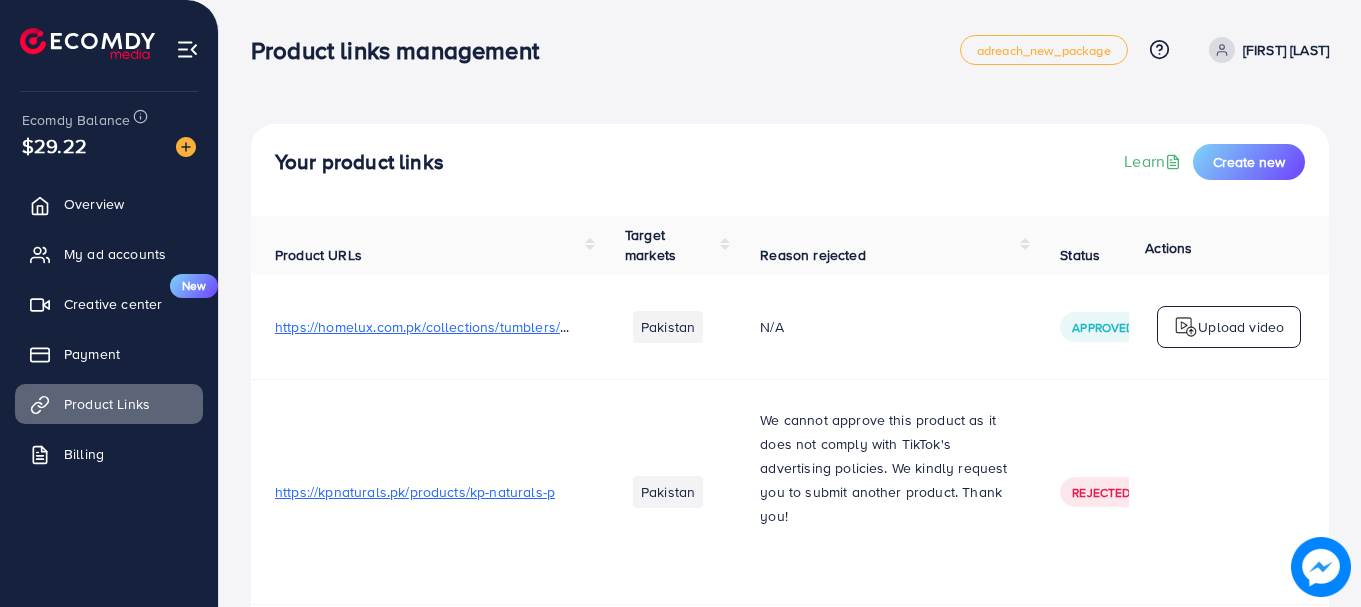 click on "https://homelux.com.pk/collections/tumblers/products/tumbler-with-handle-straw" at bounding box center [426, 327] 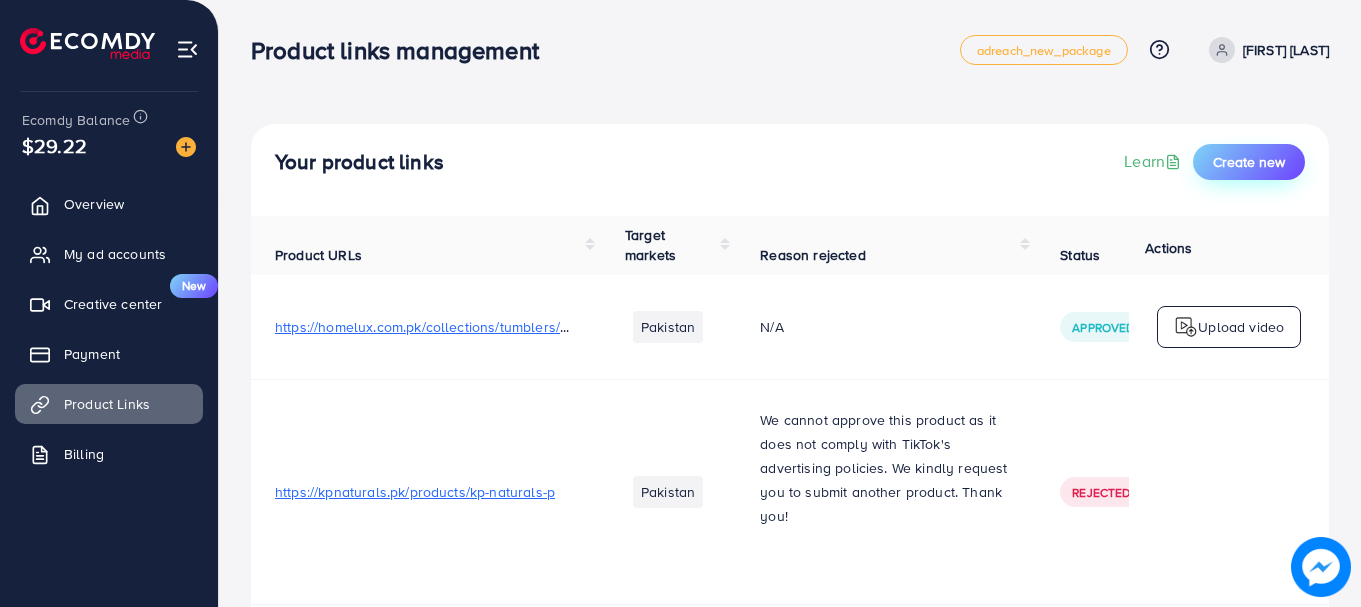 click on "Create new" at bounding box center (1249, 162) 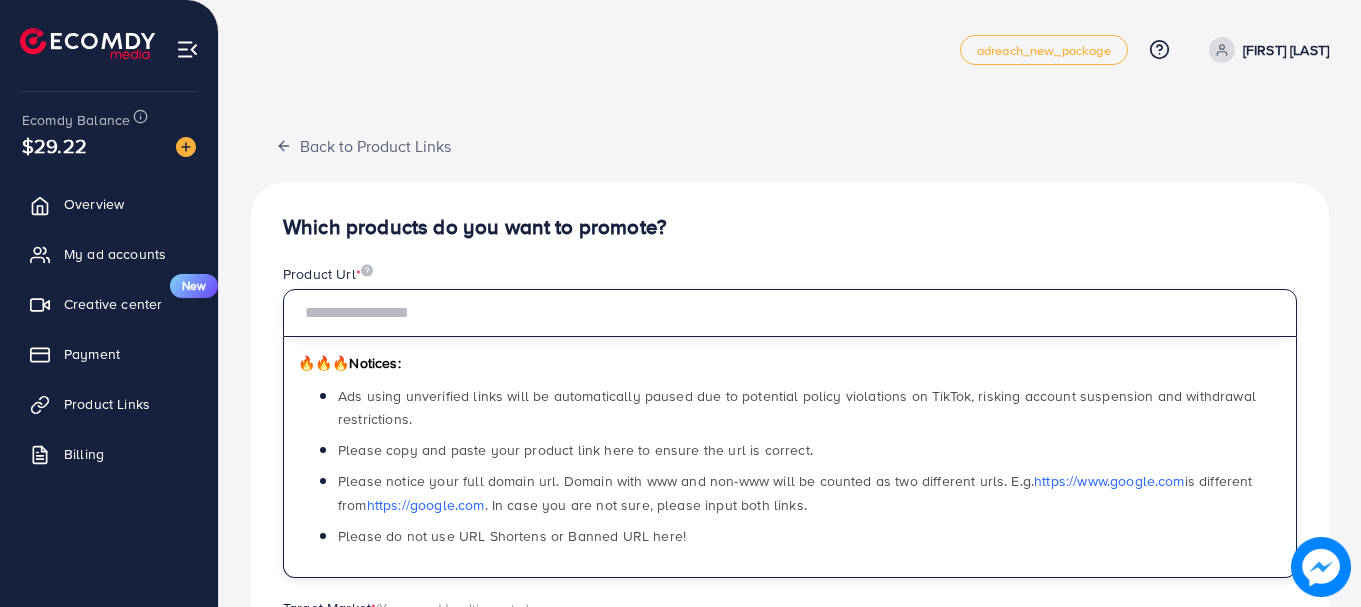 click at bounding box center (790, 313) 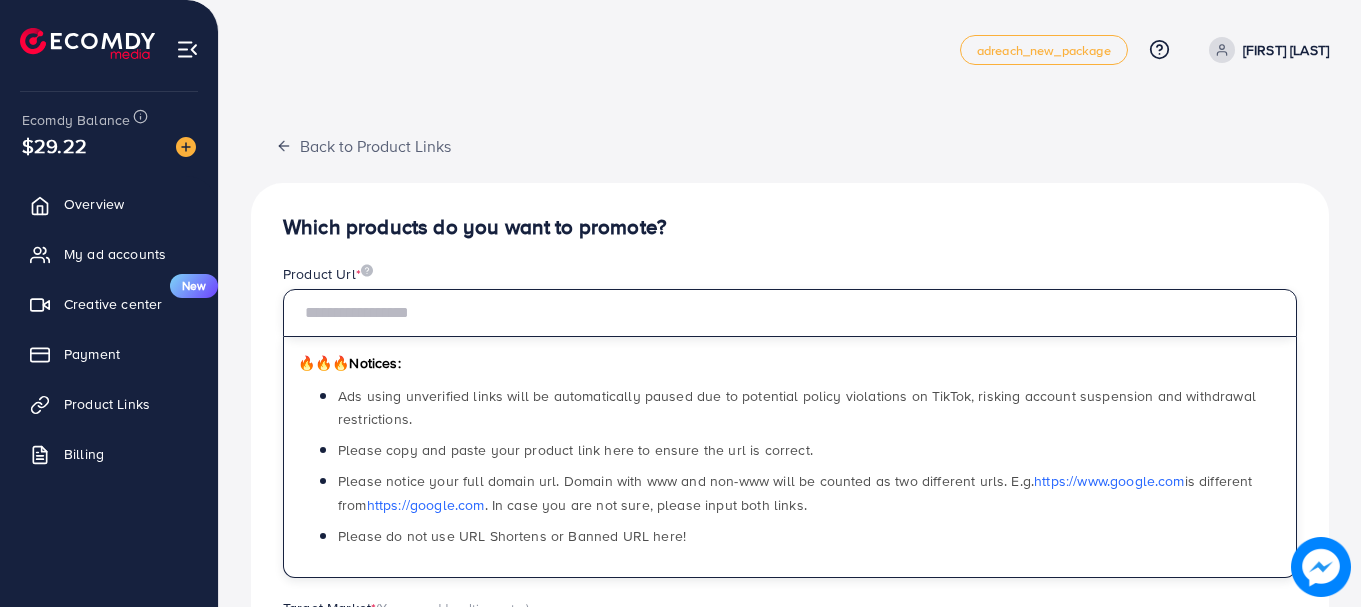 paste on "**********" 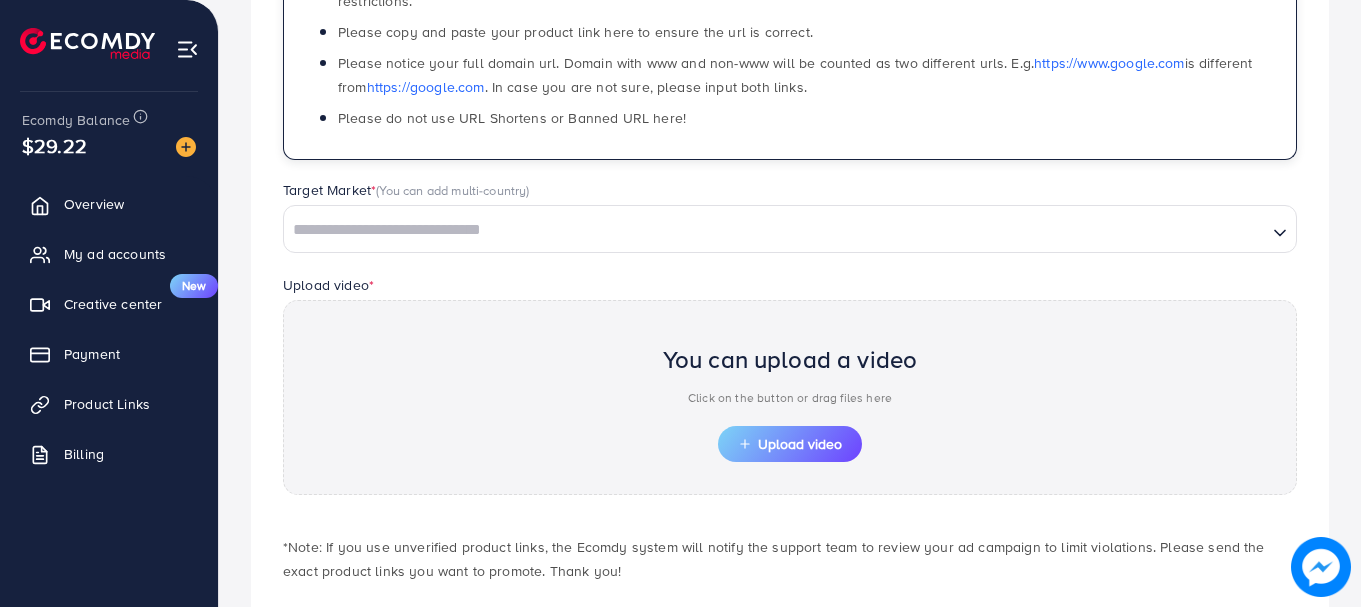 scroll, scrollTop: 452, scrollLeft: 0, axis: vertical 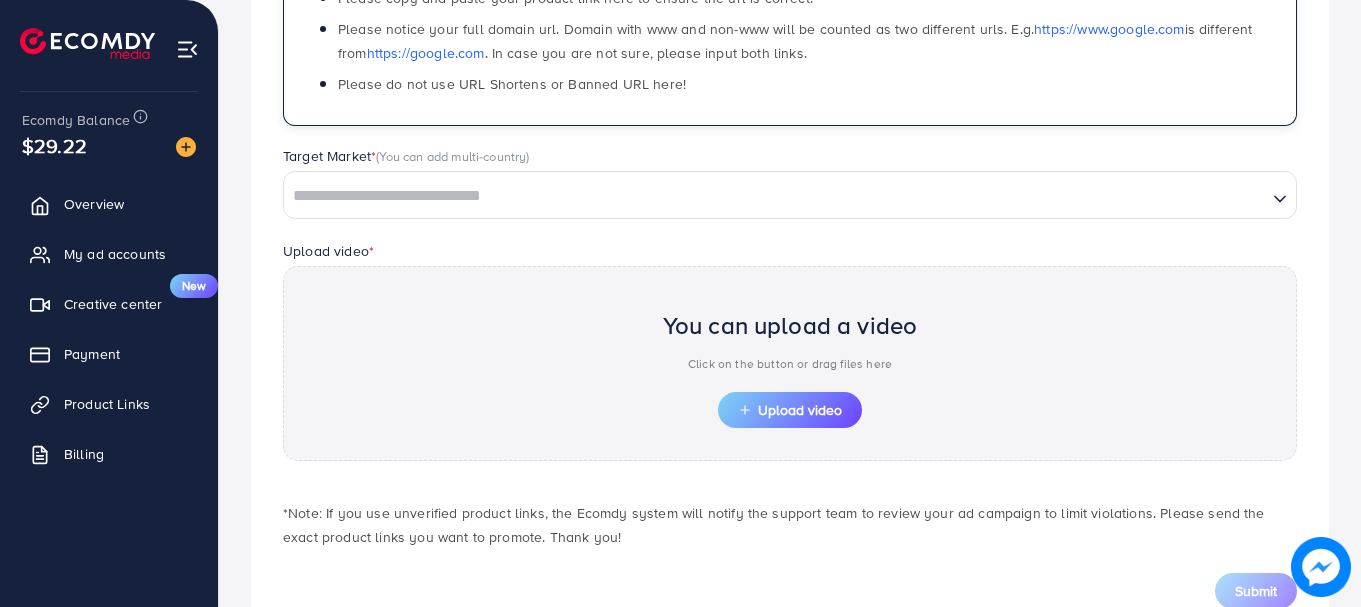 type on "**********" 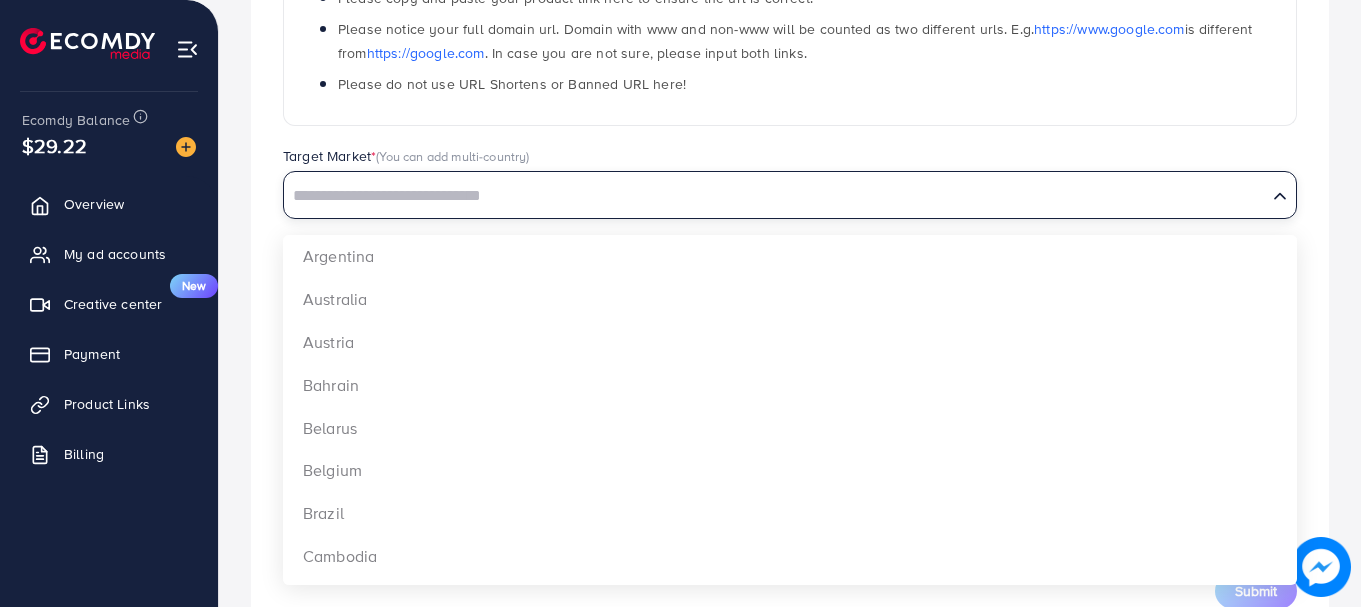 click at bounding box center (775, 196) 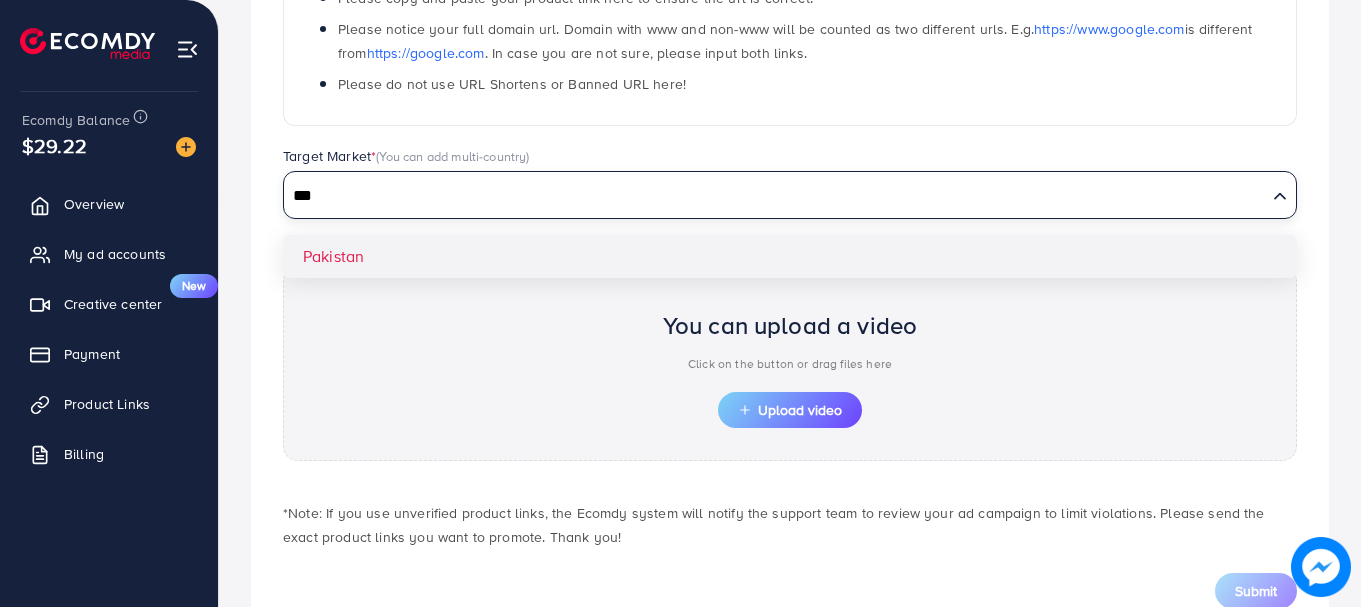 type on "***" 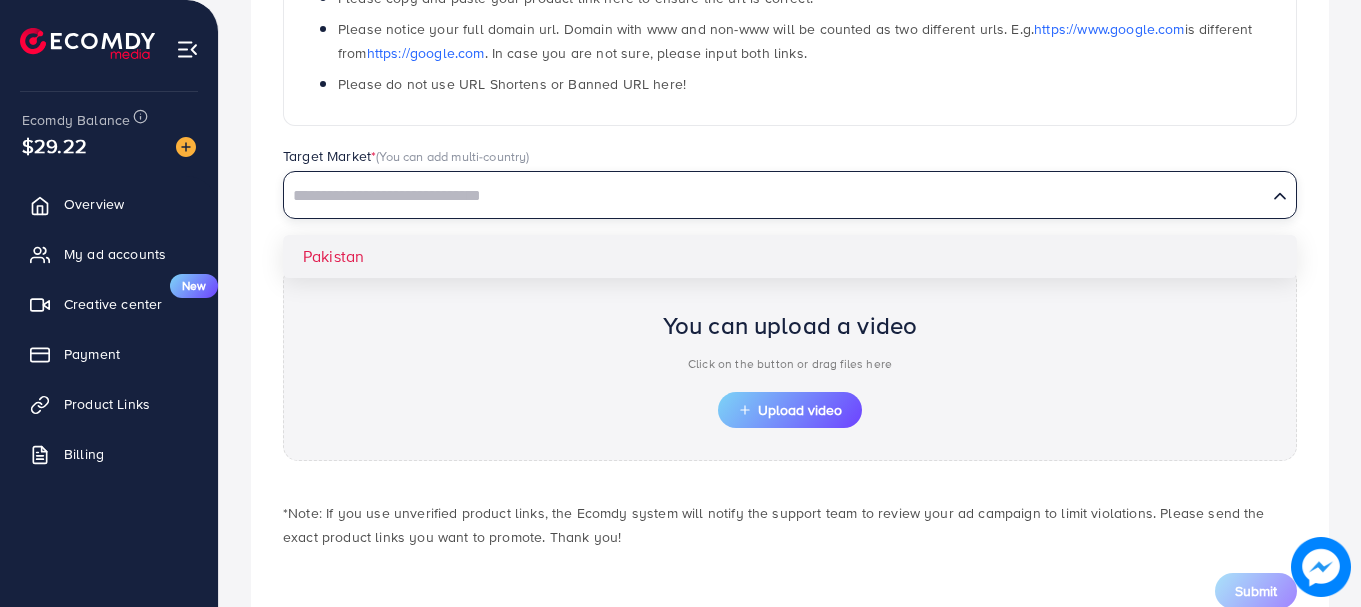 click on "**********" at bounding box center [790, 186] 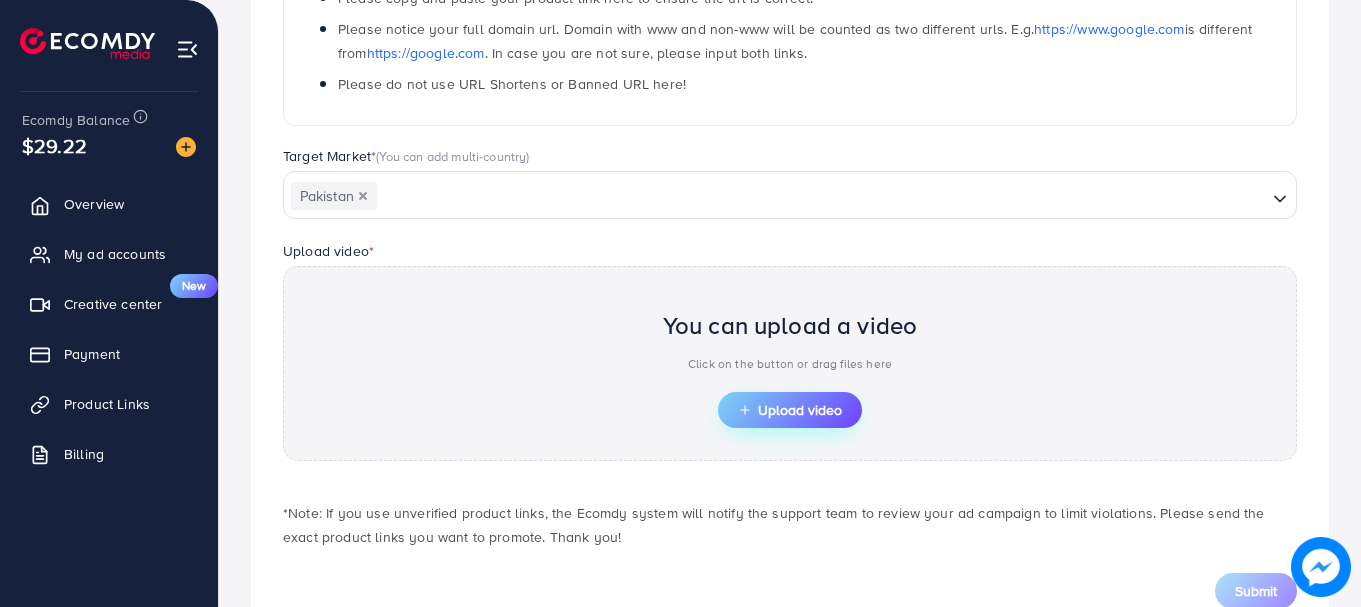 click on "Upload video" at bounding box center (790, 410) 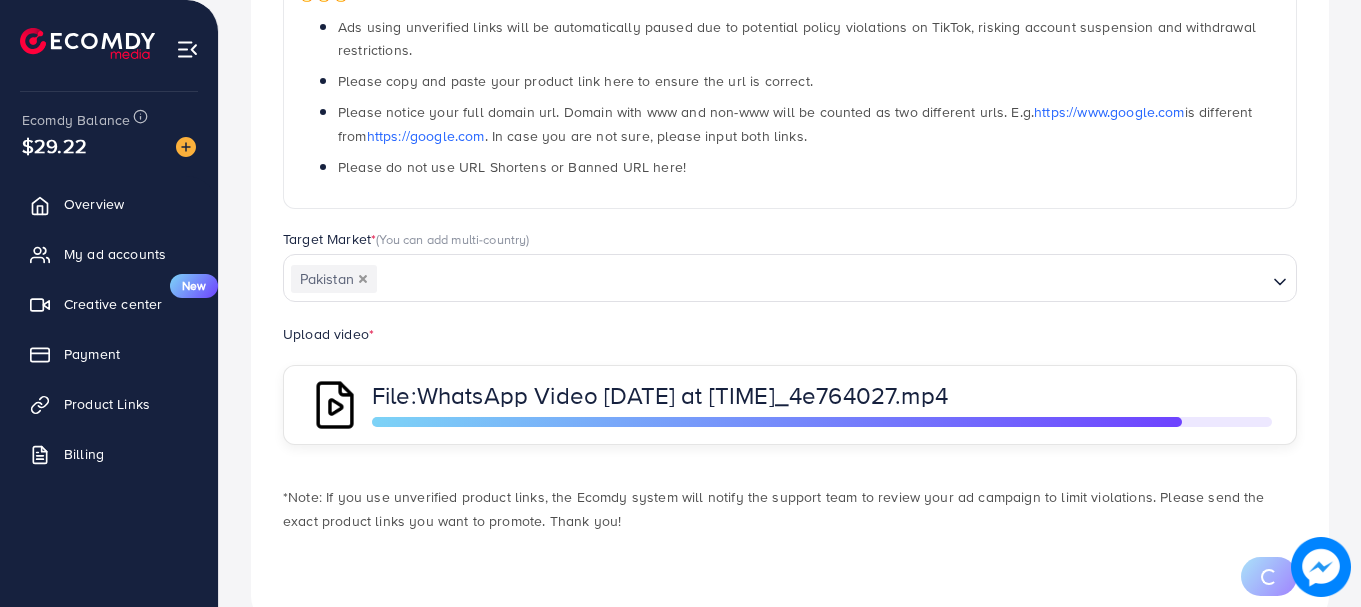 scroll, scrollTop: 422, scrollLeft: 0, axis: vertical 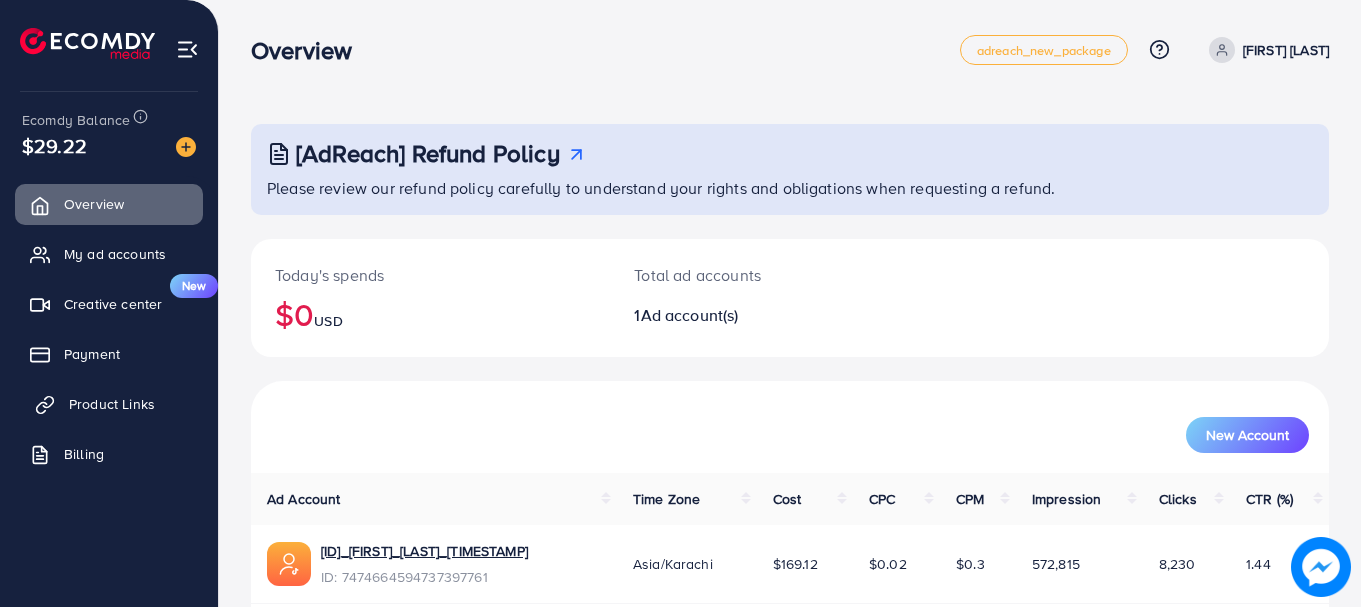 click on "Product Links" at bounding box center (109, 404) 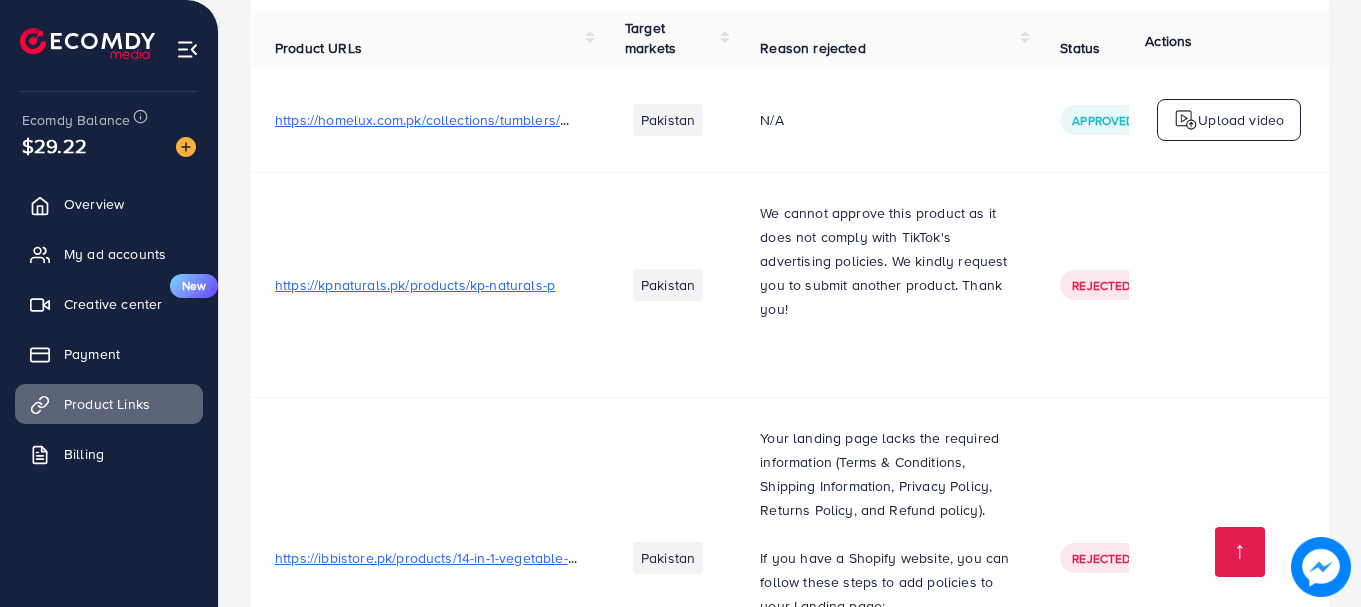 scroll, scrollTop: 0, scrollLeft: 0, axis: both 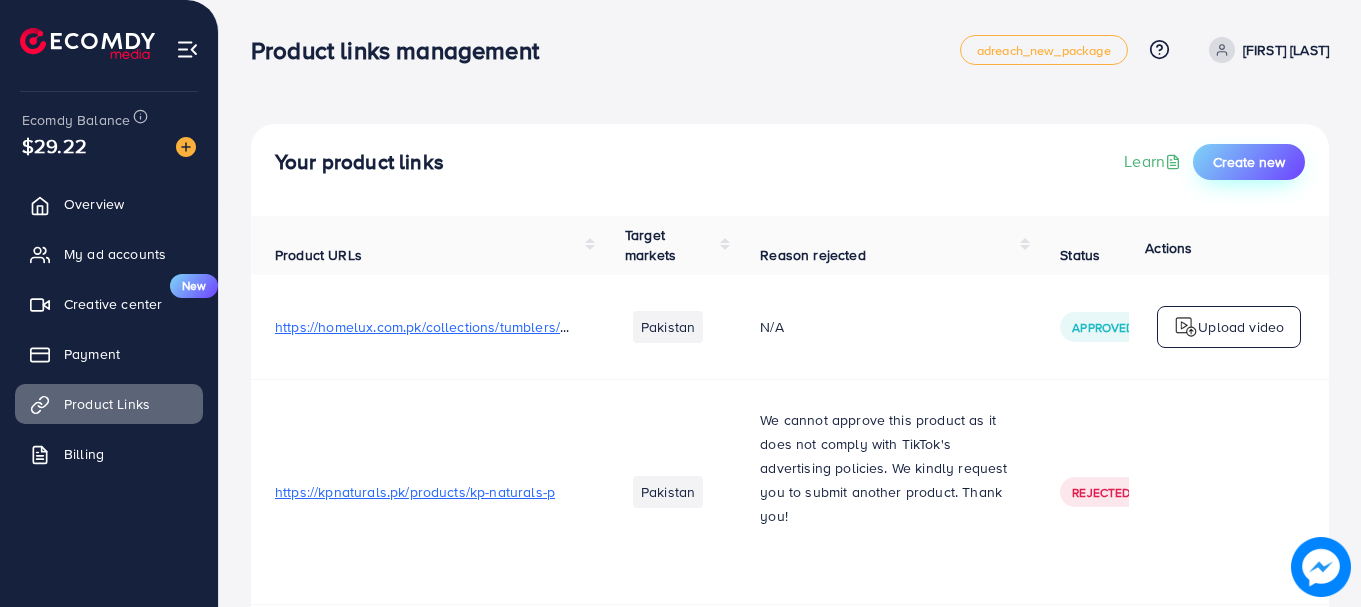 click on "Create new" at bounding box center (1249, 162) 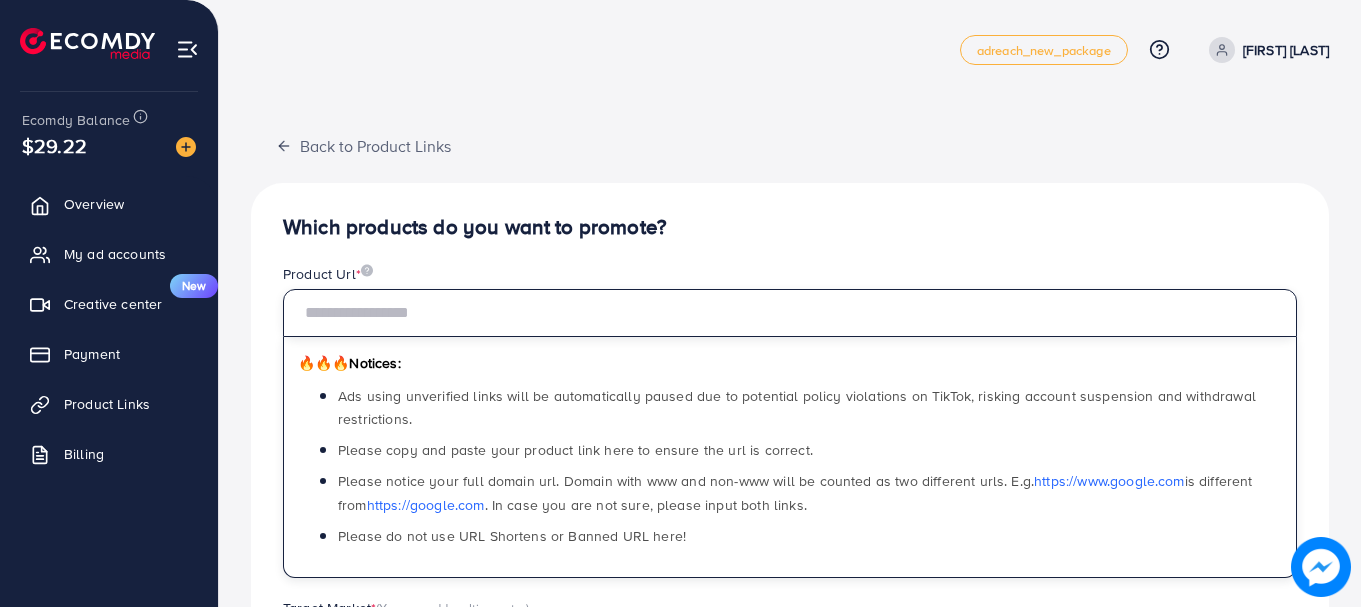 click at bounding box center (790, 313) 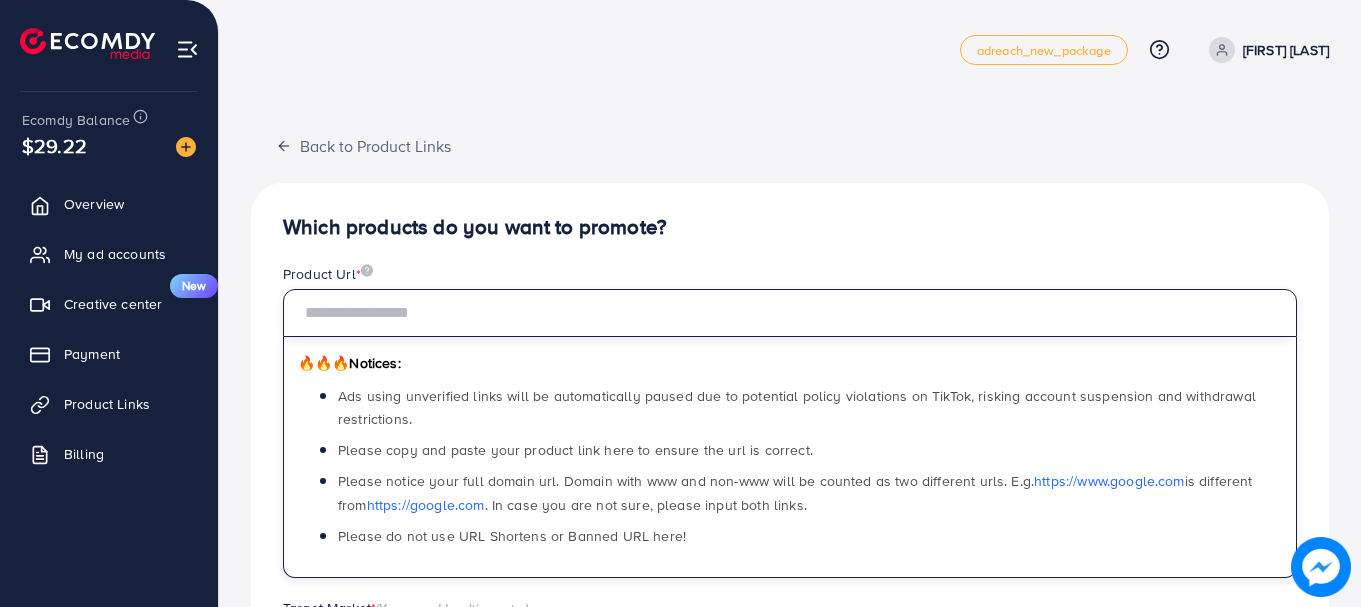 paste on "**********" 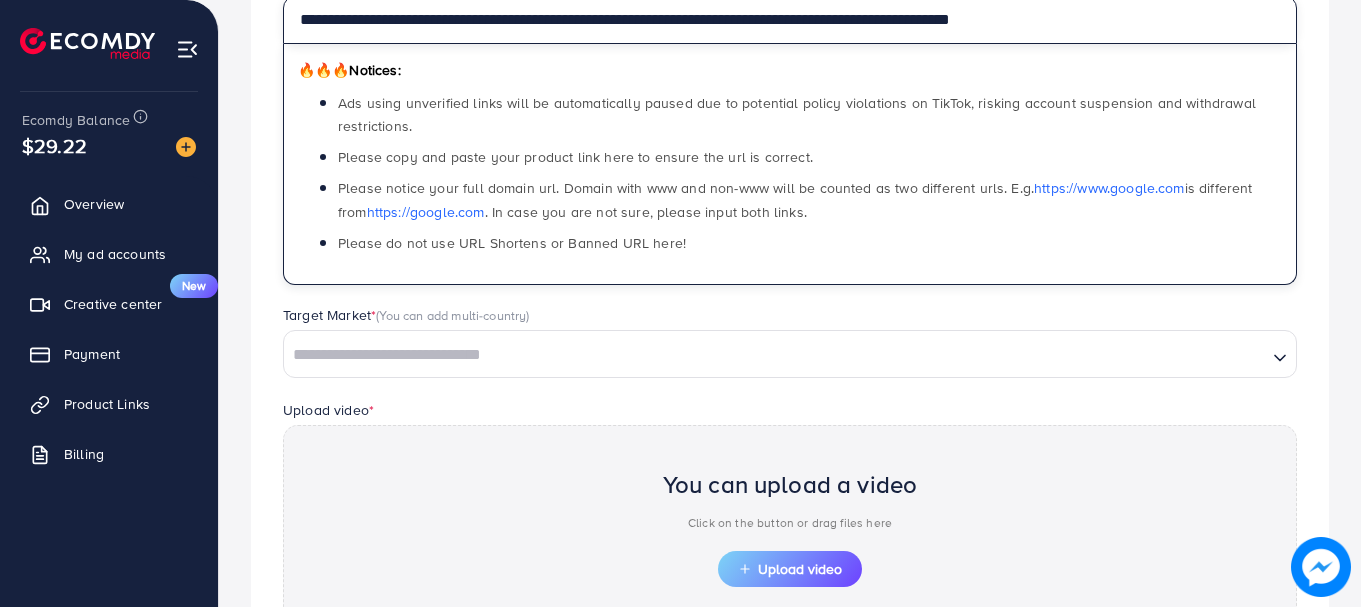 scroll, scrollTop: 346, scrollLeft: 0, axis: vertical 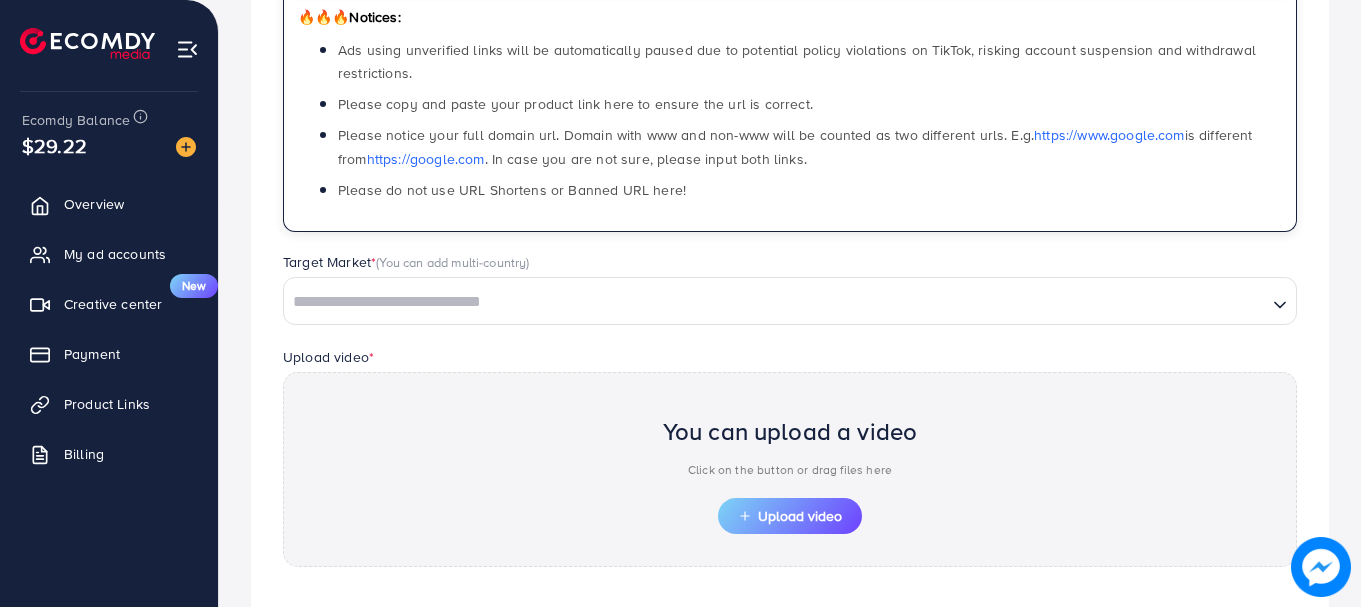type on "**********" 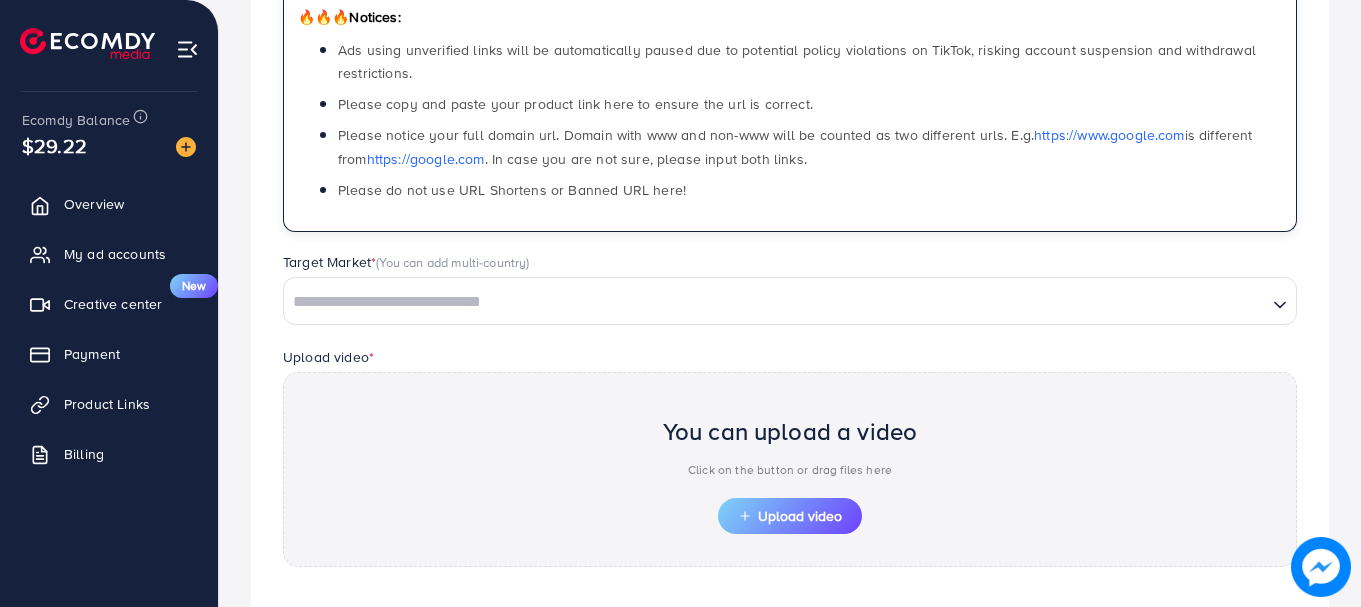 click at bounding box center [775, 302] 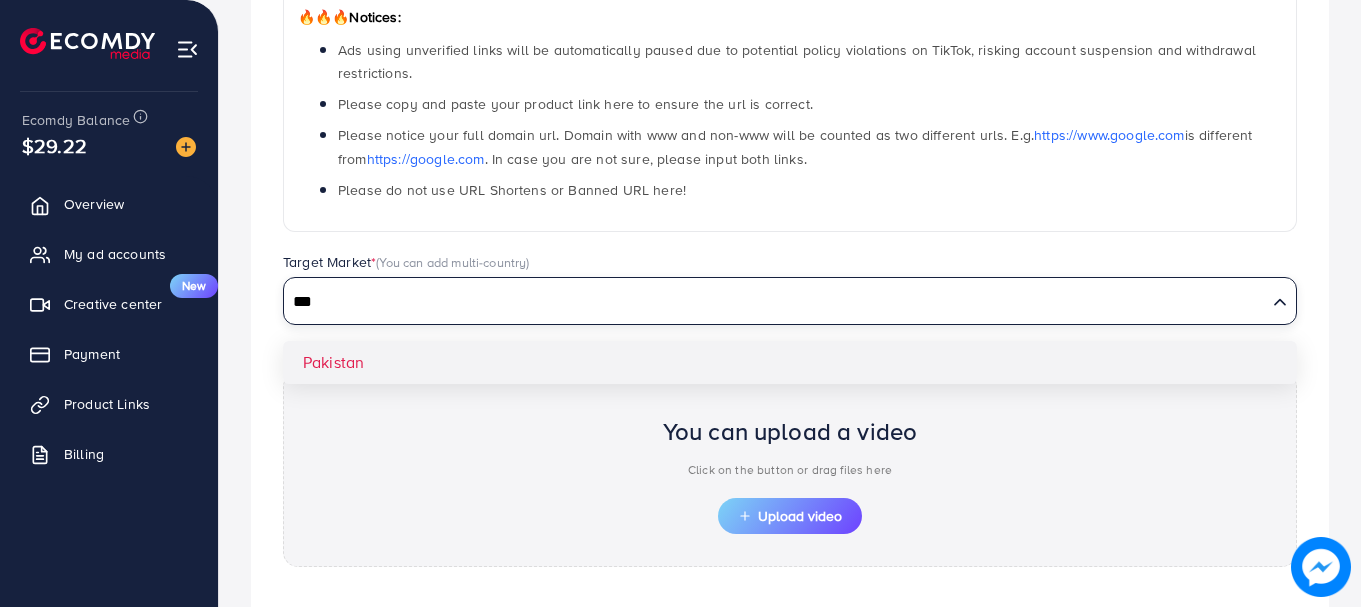 type on "***" 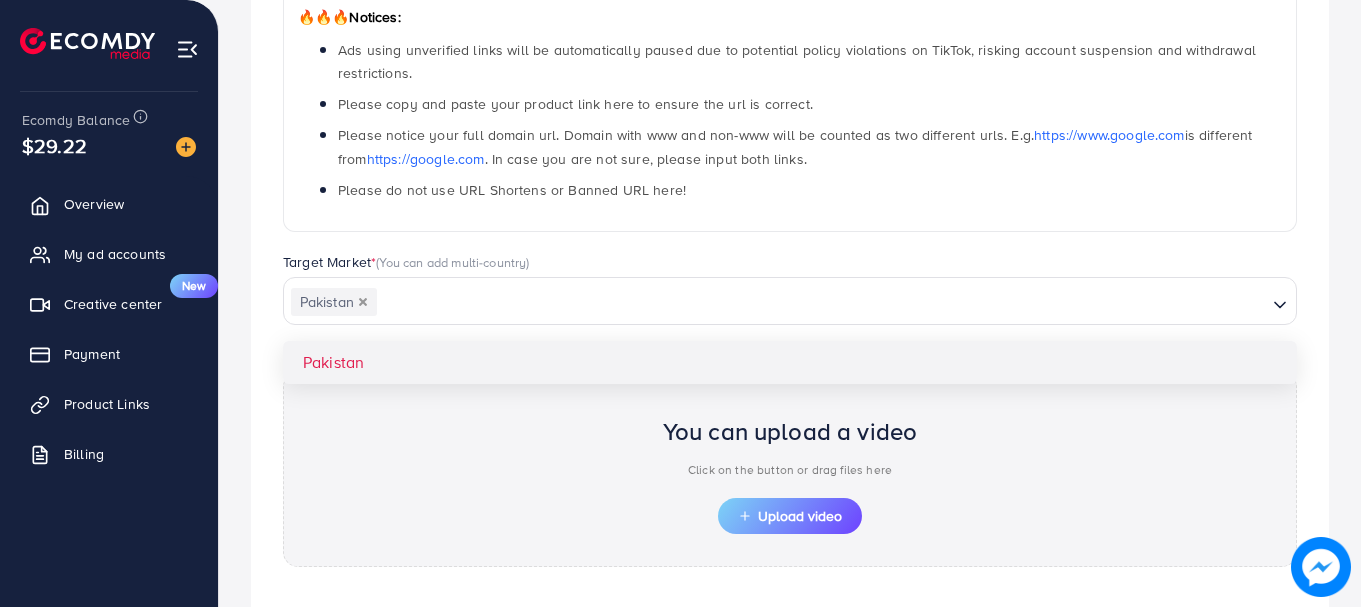 click on "**********" at bounding box center (790, 292) 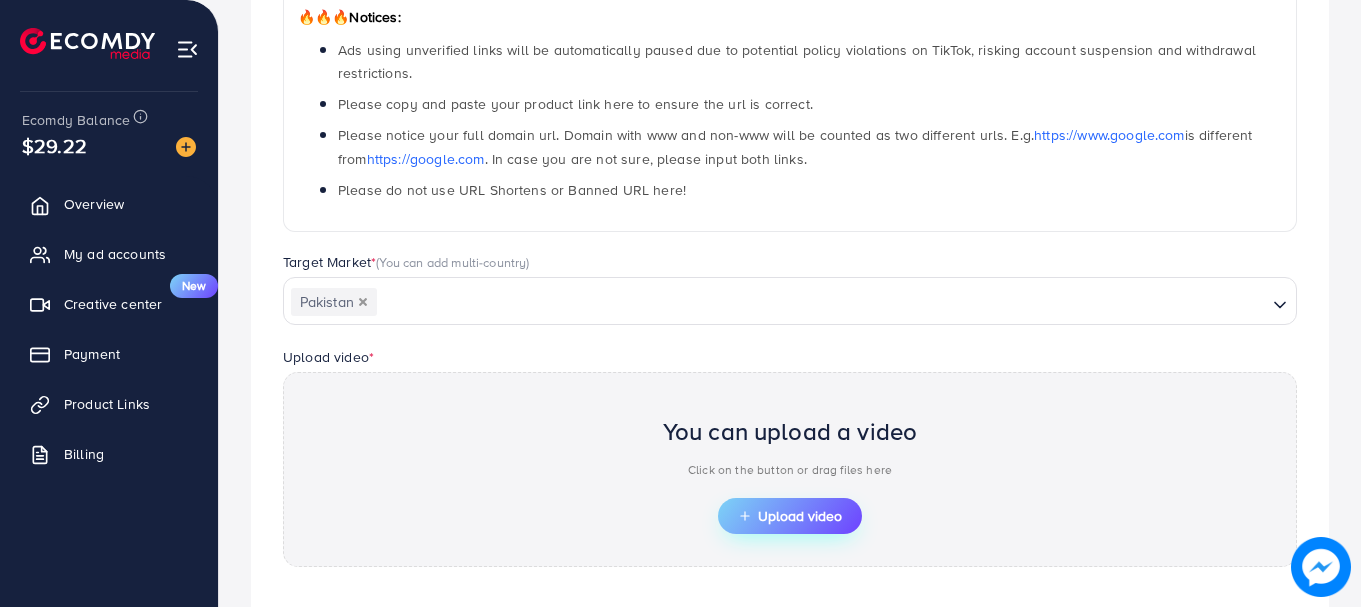 click on "Upload video" at bounding box center (790, 516) 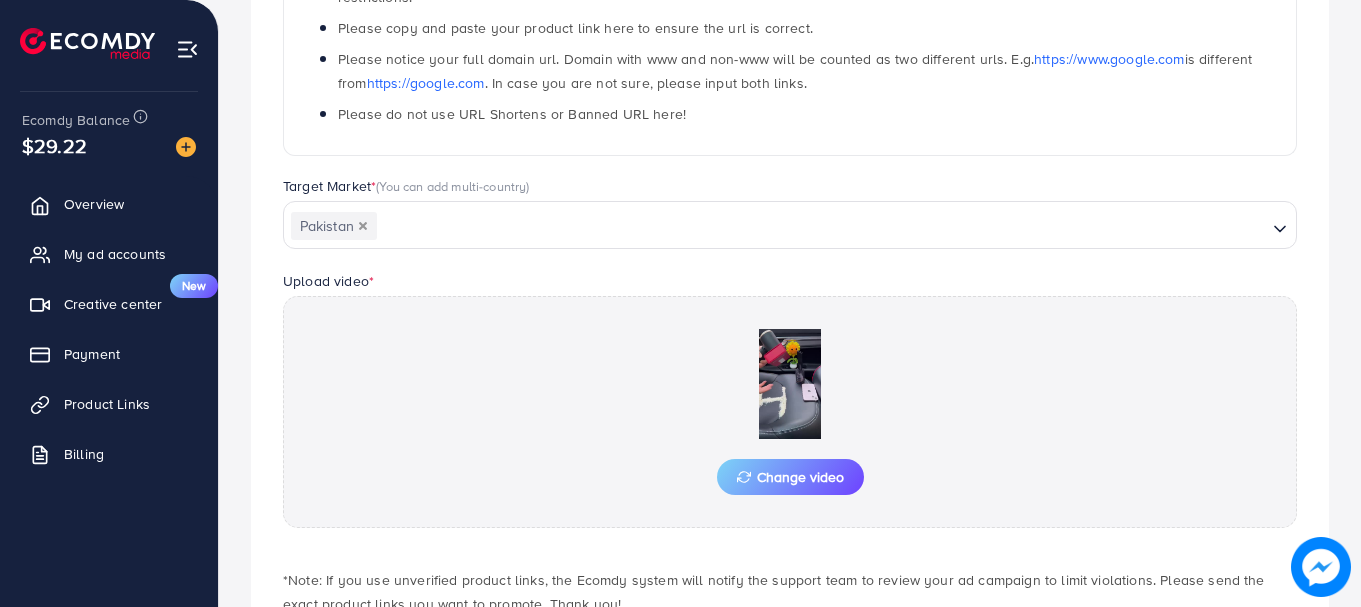 scroll, scrollTop: 555, scrollLeft: 0, axis: vertical 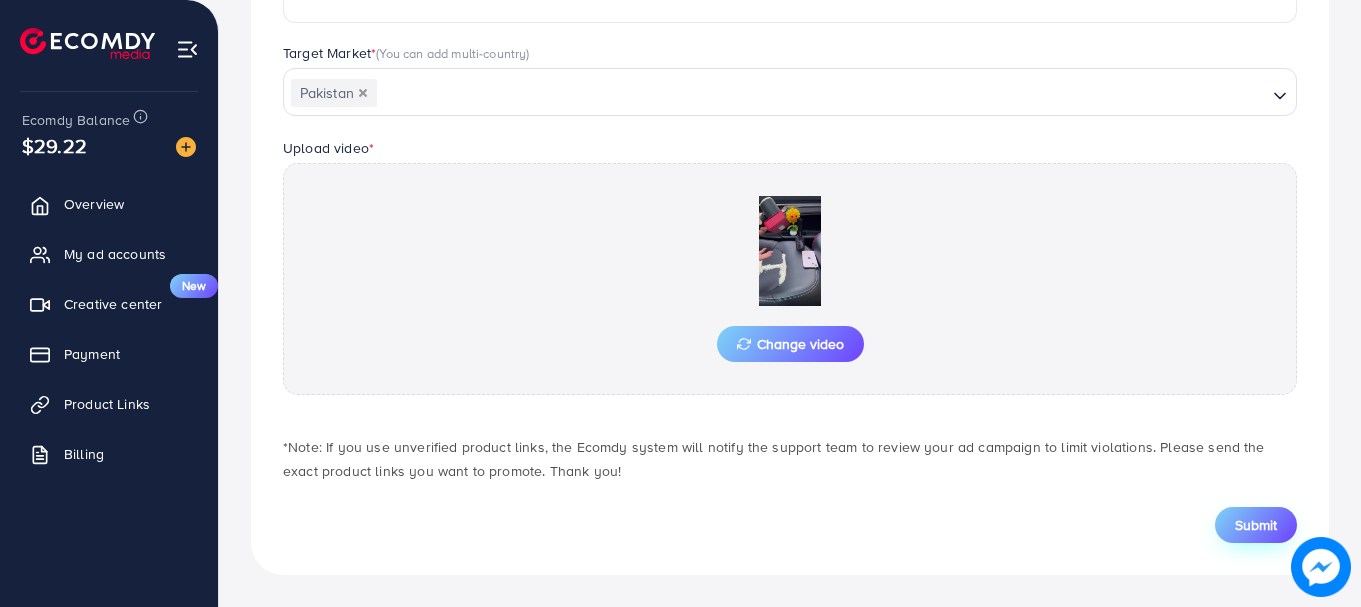 click on "Submit" at bounding box center [1256, 525] 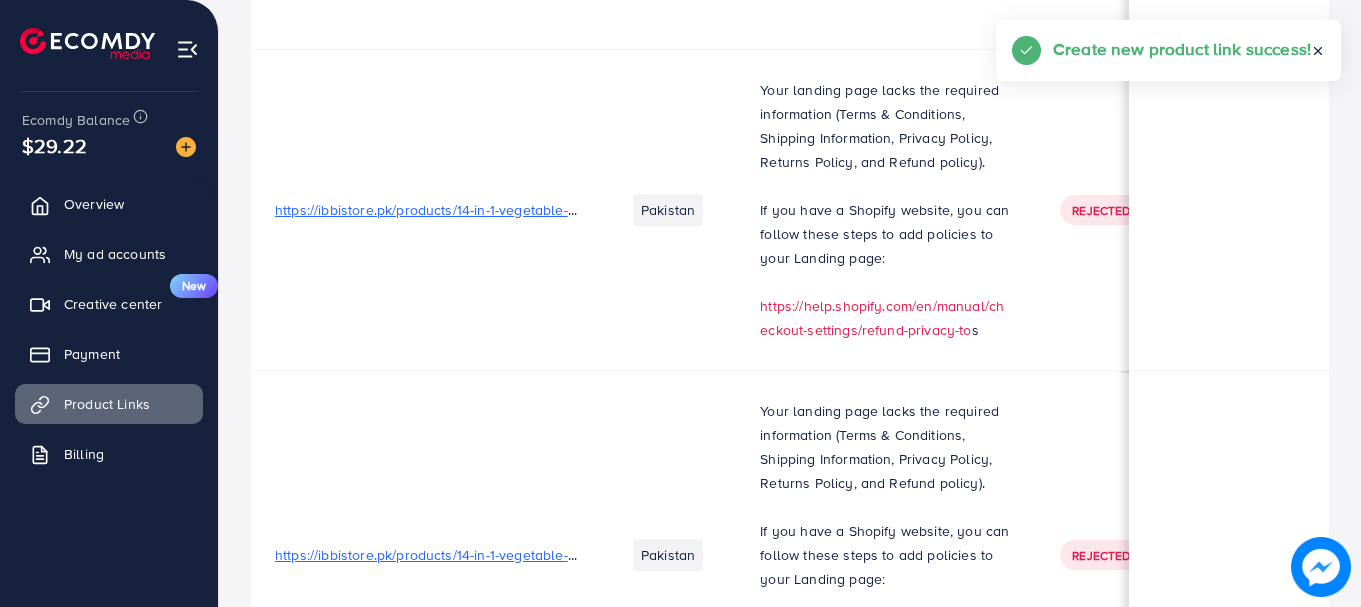 scroll, scrollTop: 0, scrollLeft: 0, axis: both 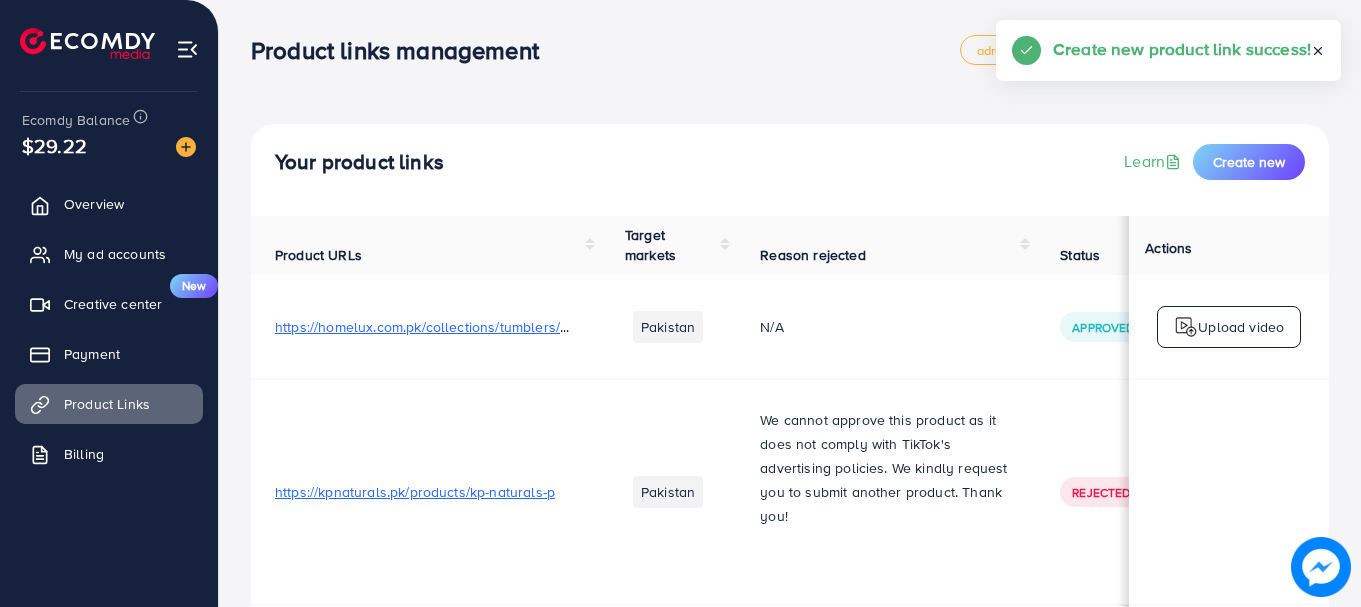 click on "N/A" at bounding box center [886, 327] 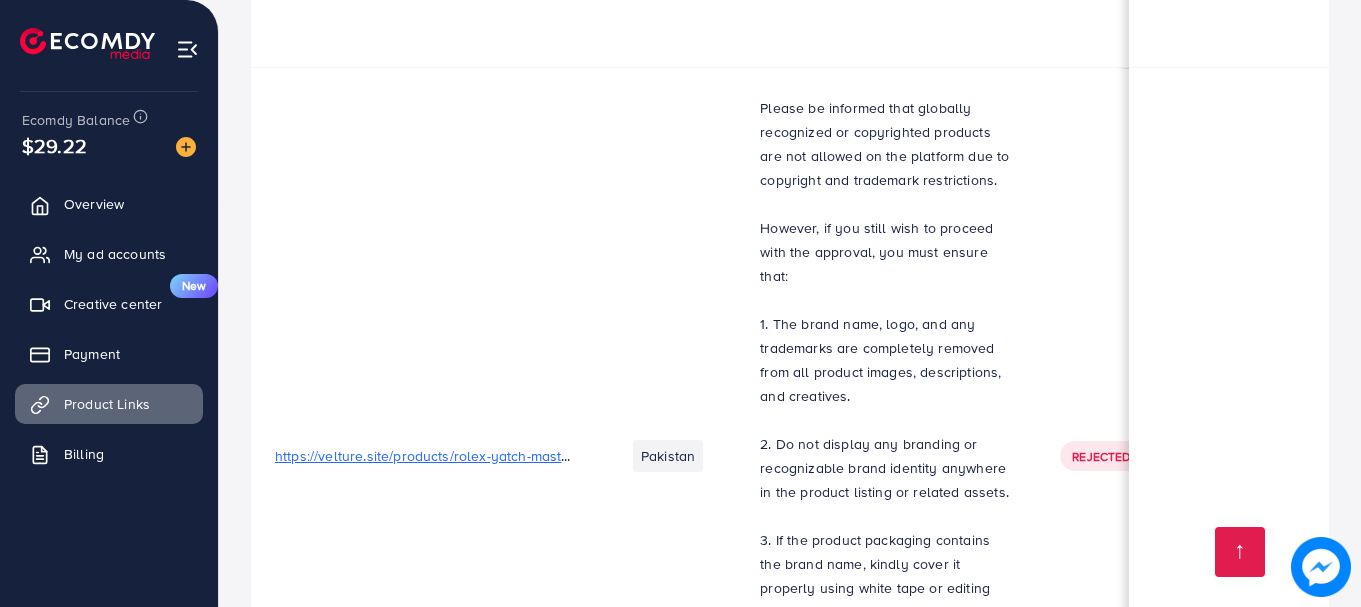 scroll, scrollTop: 17232, scrollLeft: 0, axis: vertical 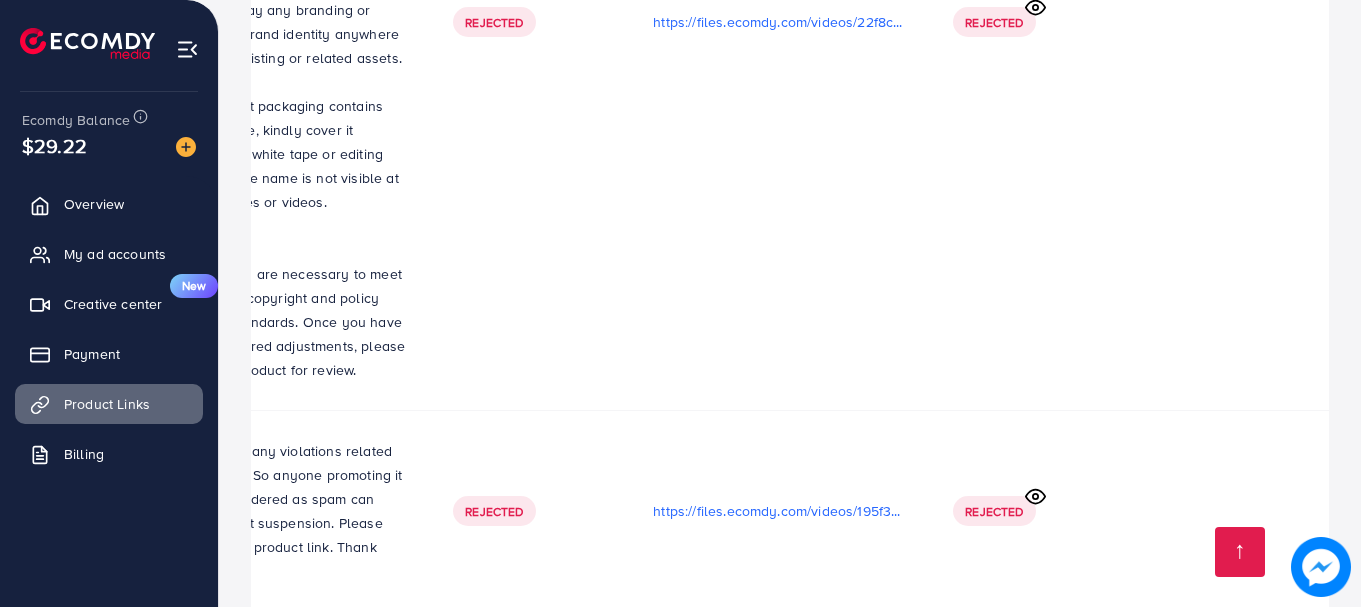 click on "Upload video" at bounding box center [1241, 890] 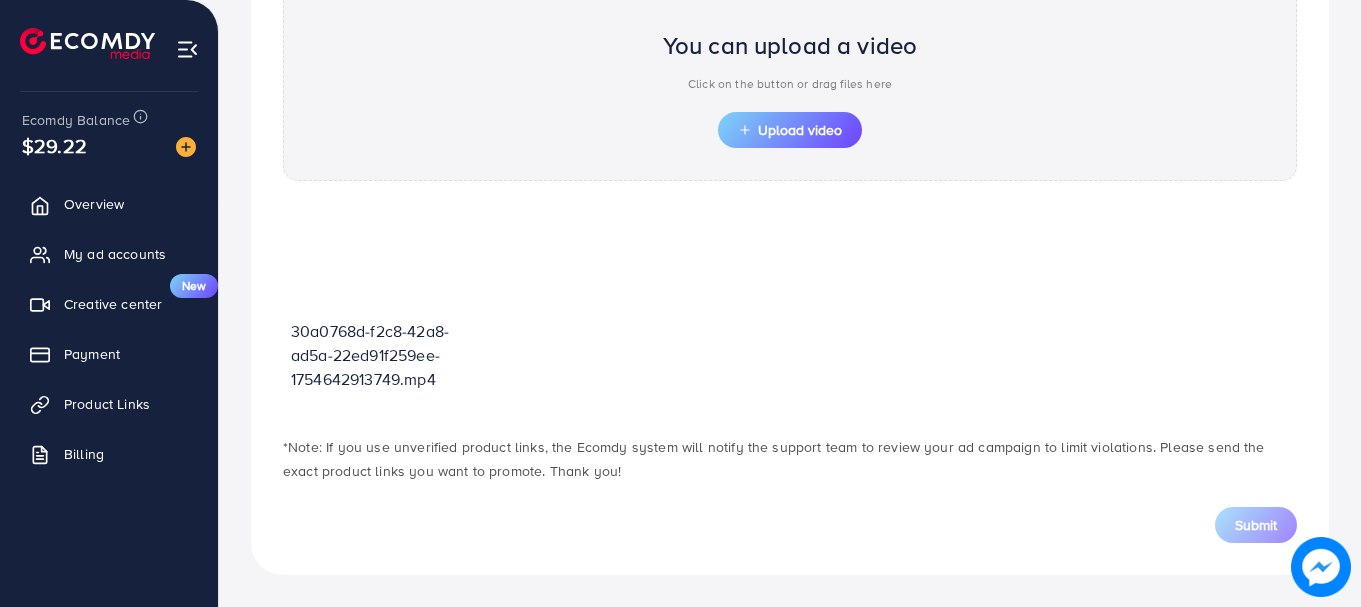 scroll, scrollTop: 718, scrollLeft: 0, axis: vertical 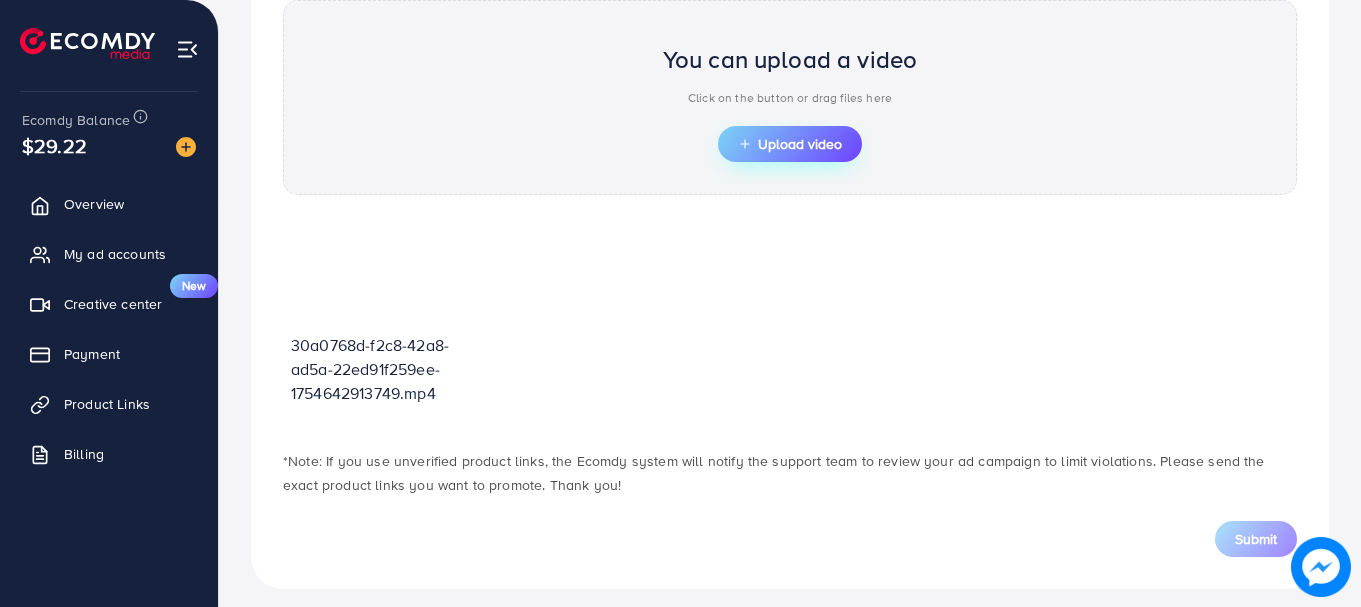 click on "Upload video" at bounding box center [790, 144] 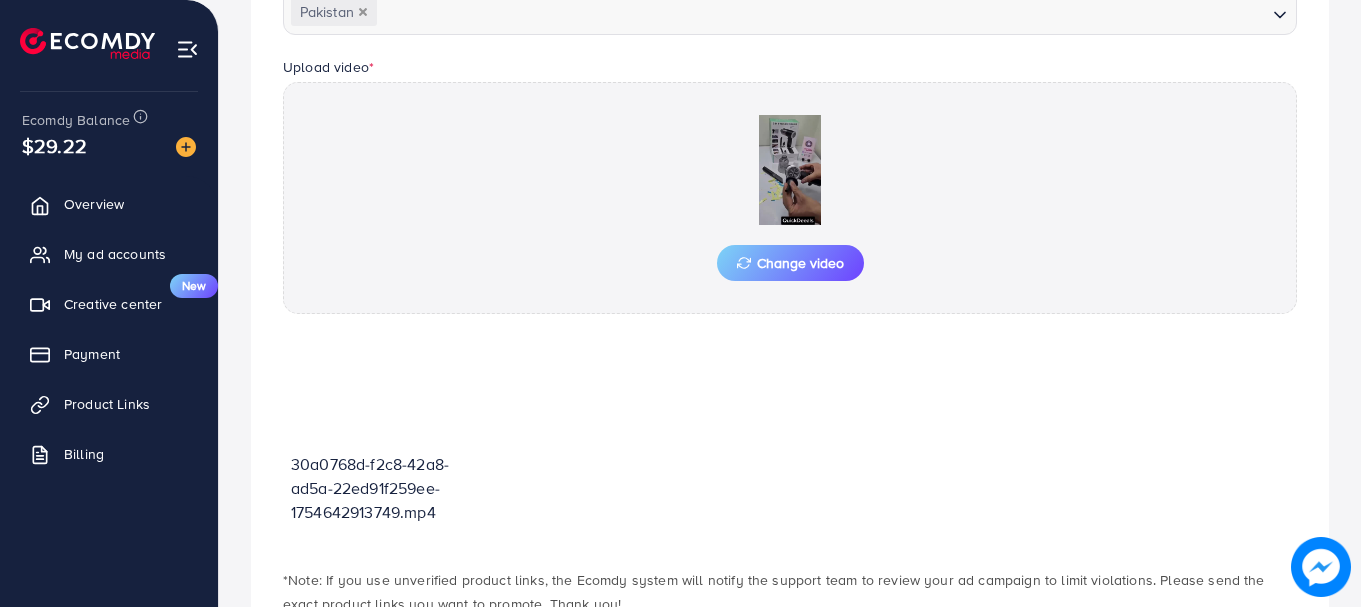 scroll, scrollTop: 718, scrollLeft: 0, axis: vertical 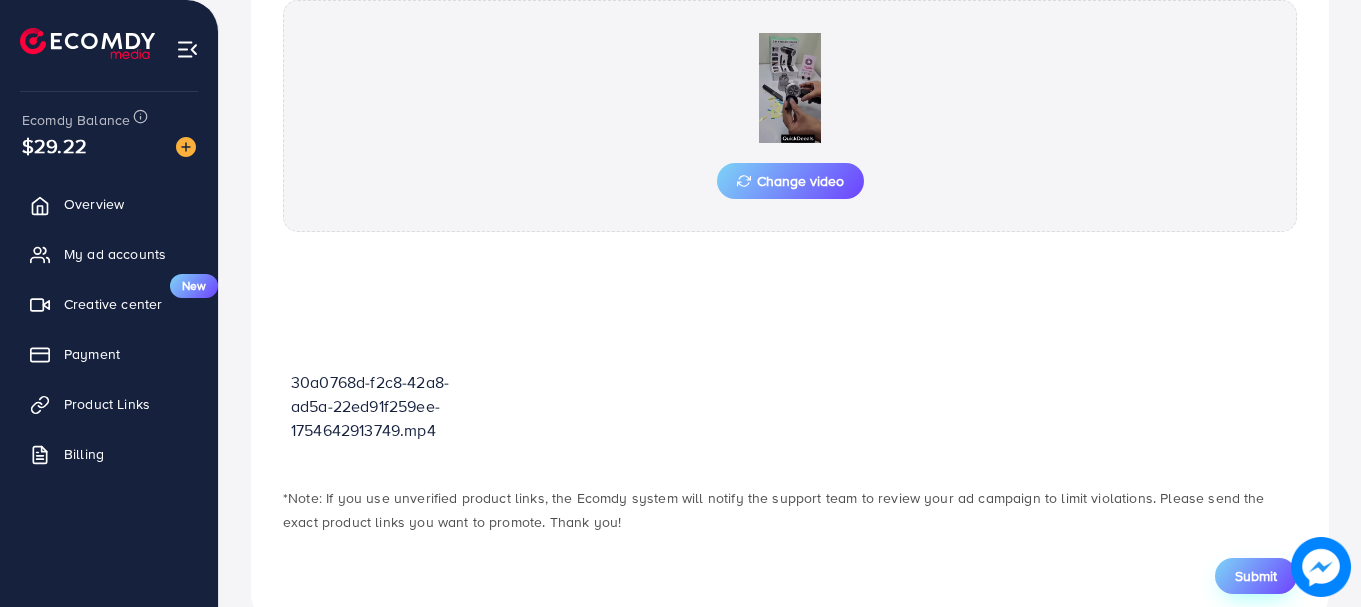 click on "Submit" at bounding box center (1256, 576) 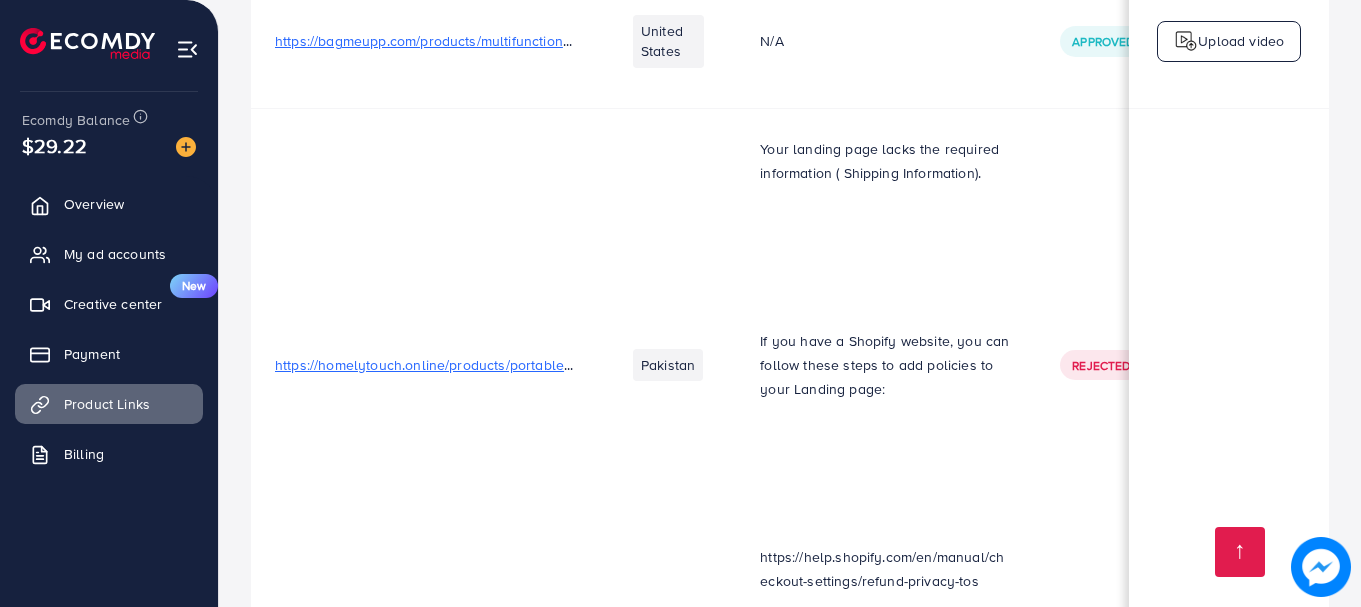 scroll, scrollTop: 8404, scrollLeft: 0, axis: vertical 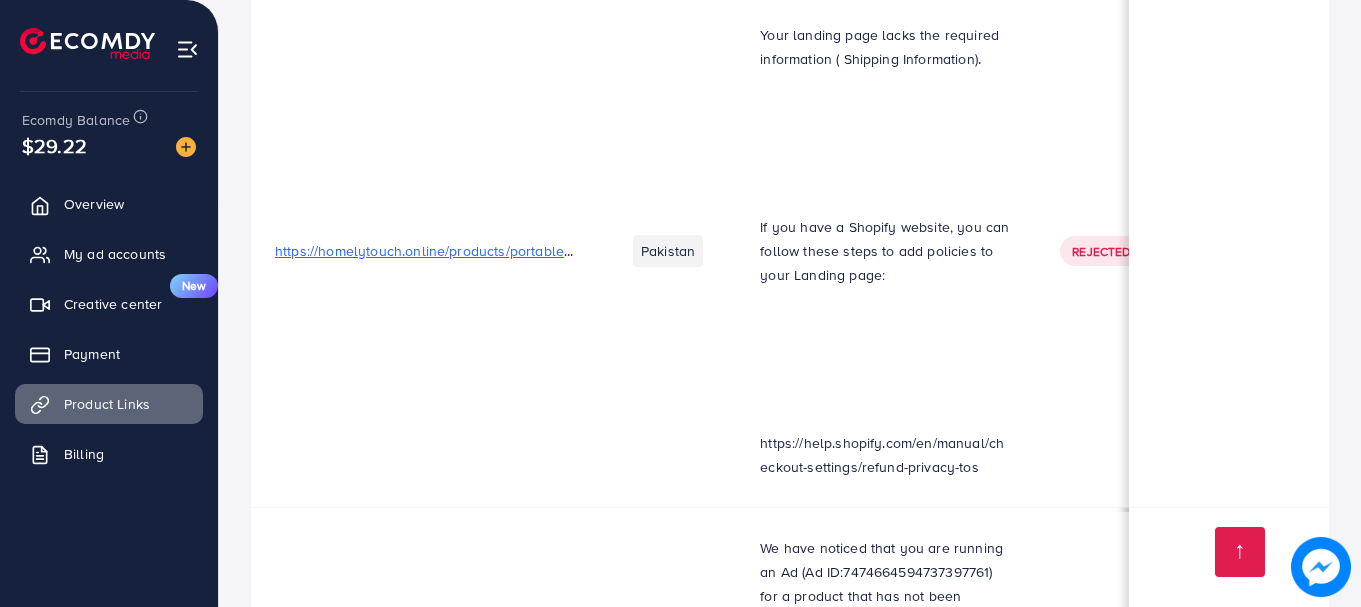 click at bounding box center (886, 371) 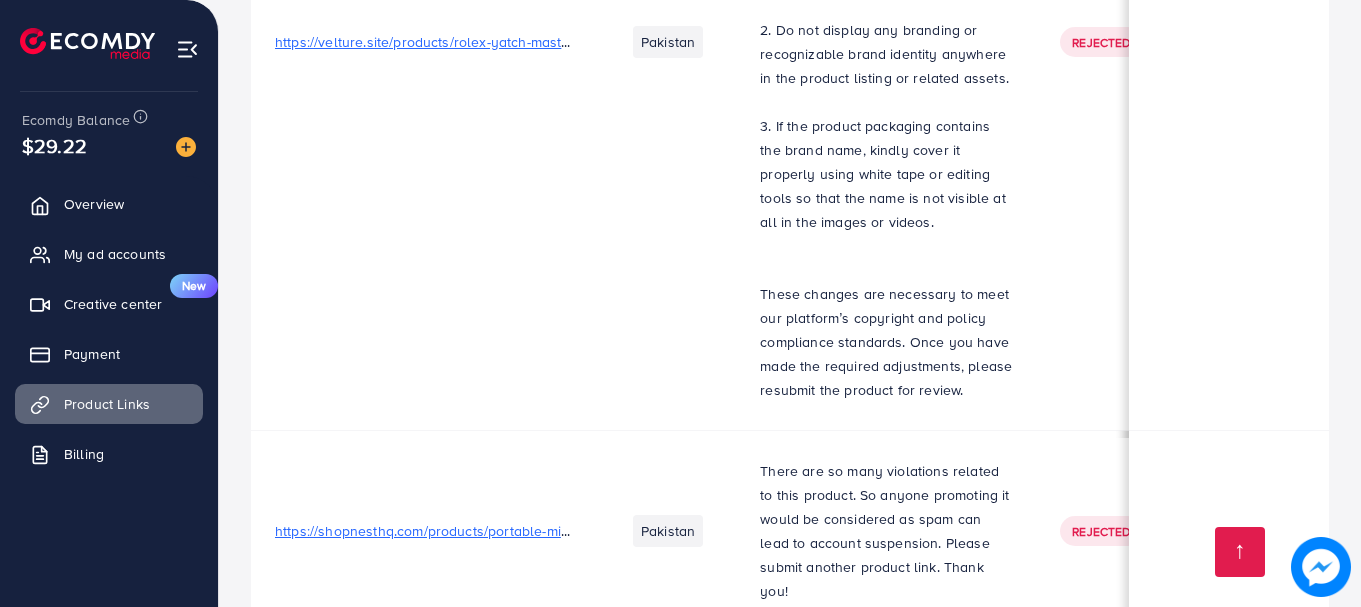 scroll, scrollTop: 17260, scrollLeft: 0, axis: vertical 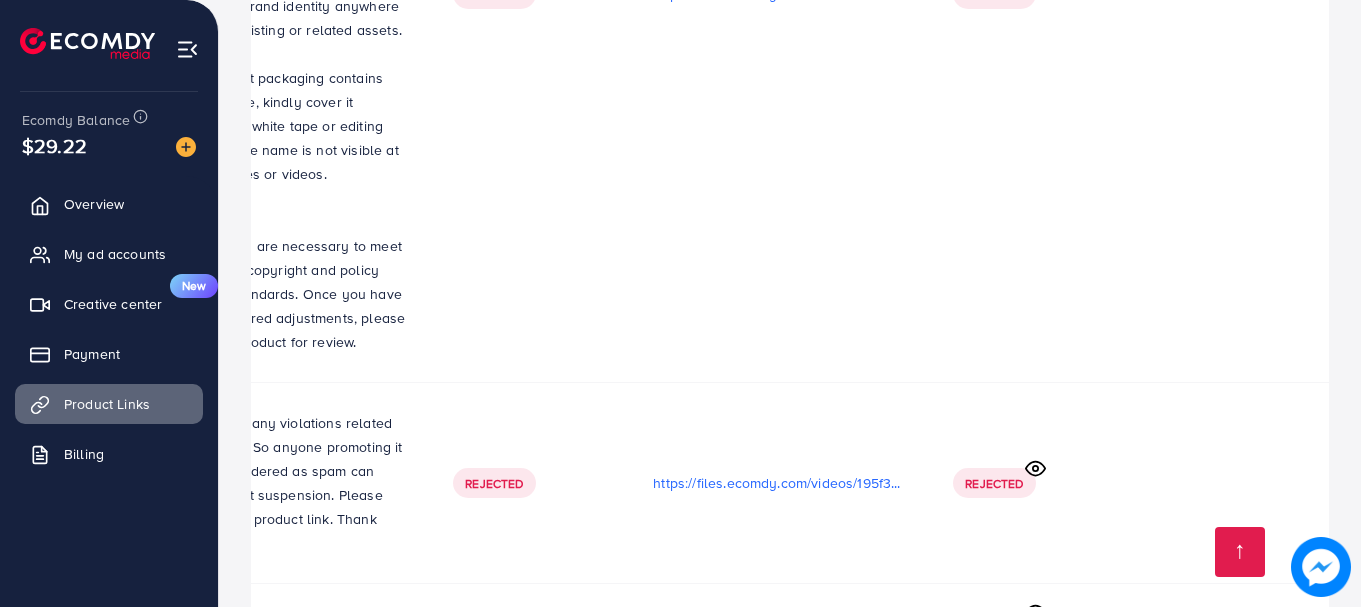 click on "Upload video" at bounding box center [1229, 877] 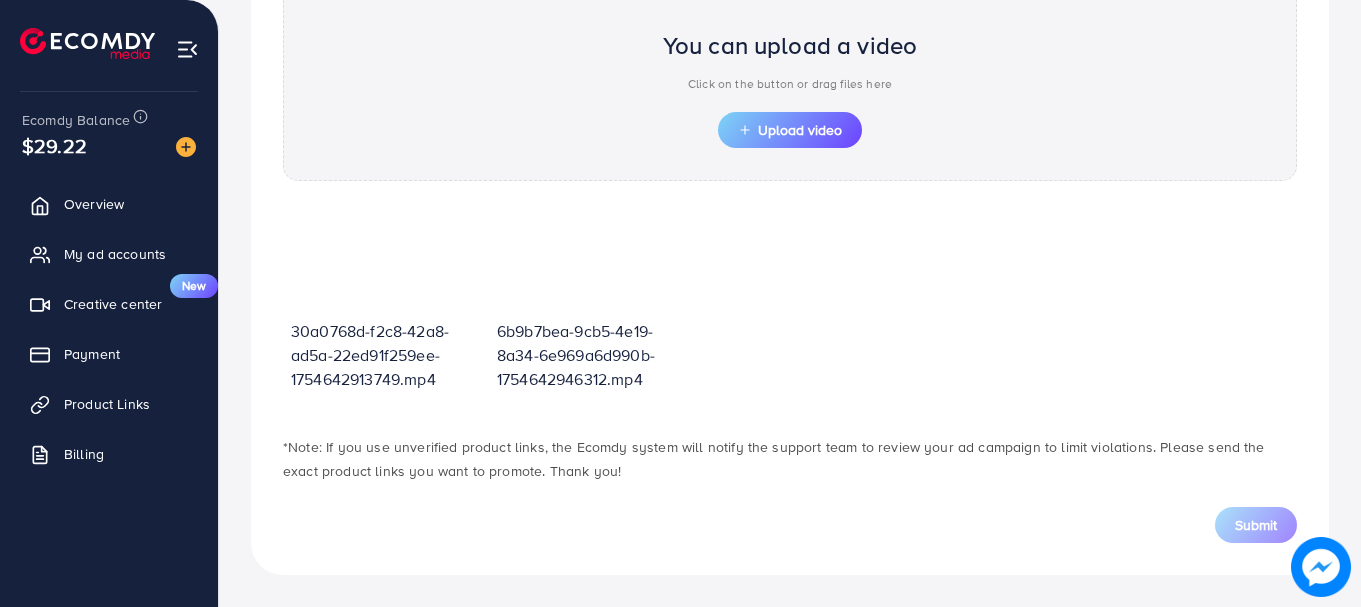 scroll, scrollTop: 718, scrollLeft: 0, axis: vertical 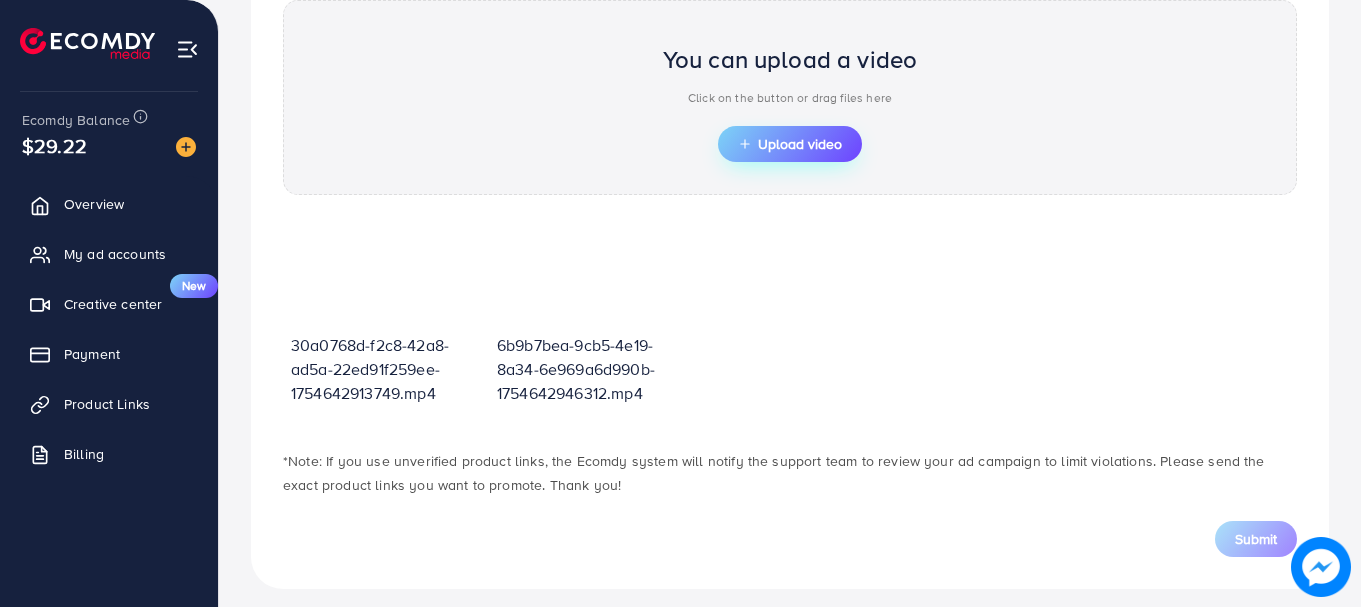 click on "Upload video" at bounding box center [790, 144] 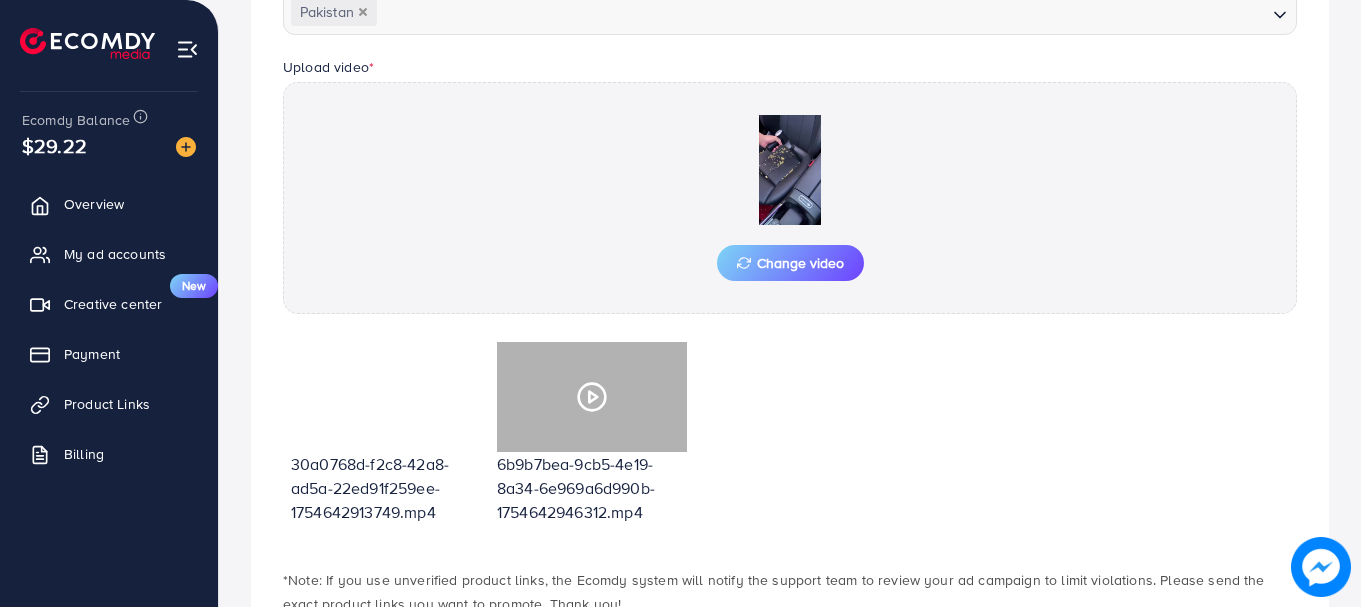 scroll, scrollTop: 718, scrollLeft: 0, axis: vertical 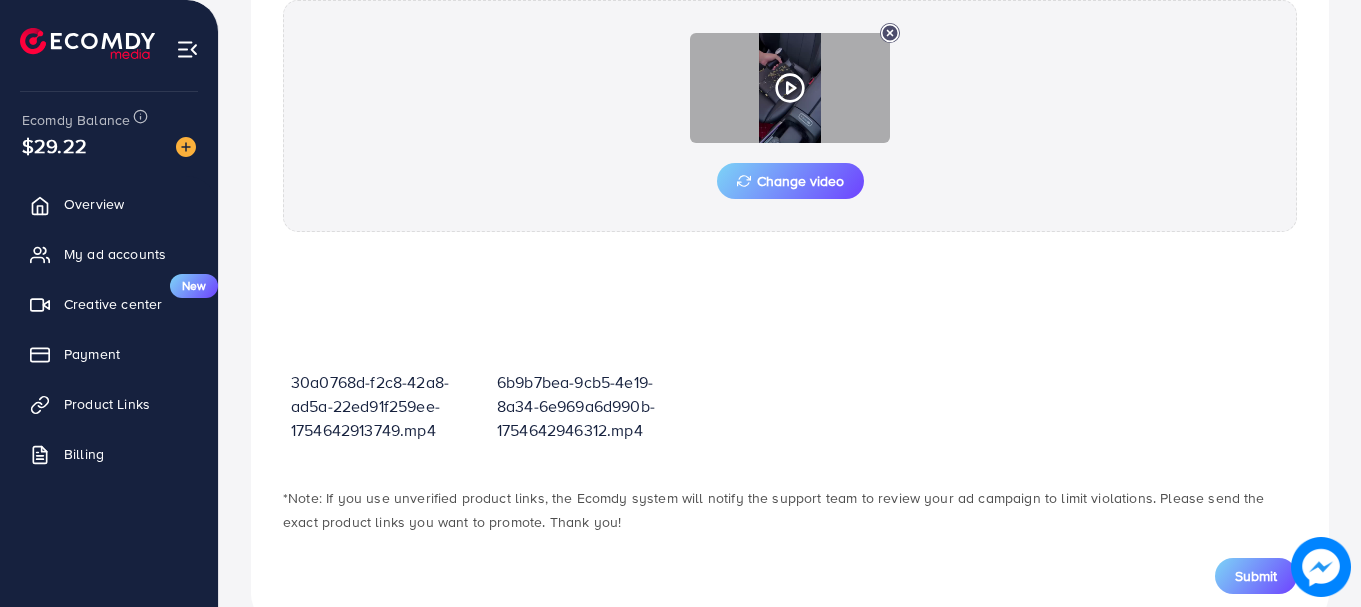 click 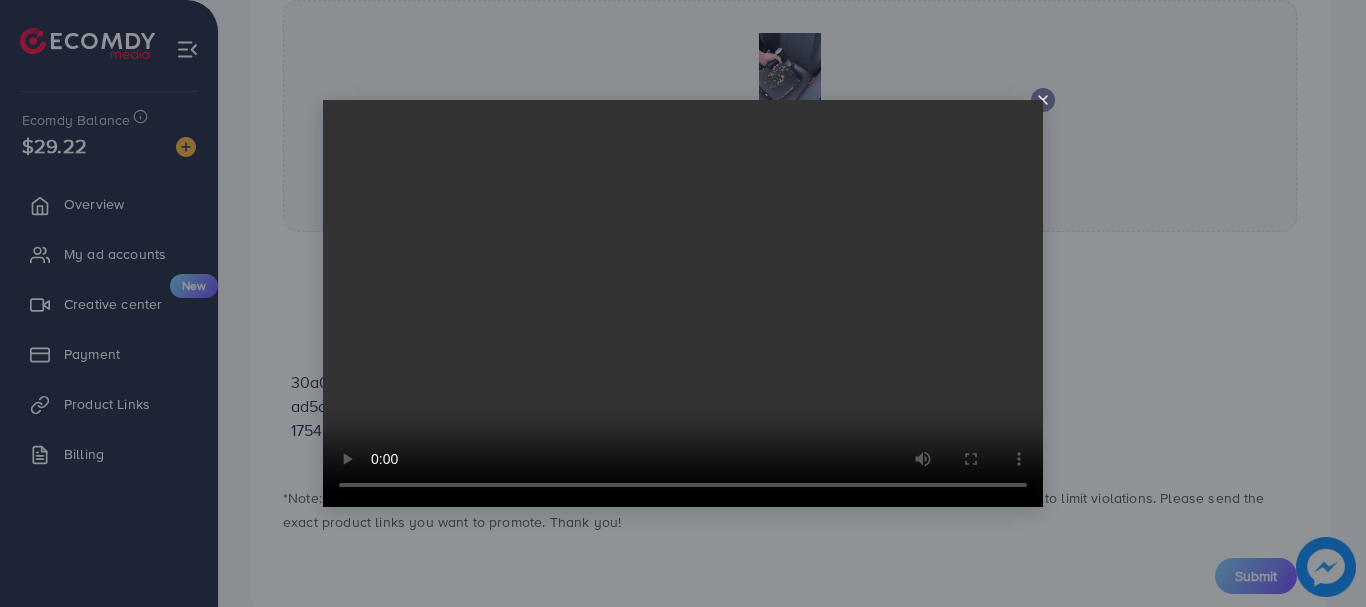 click 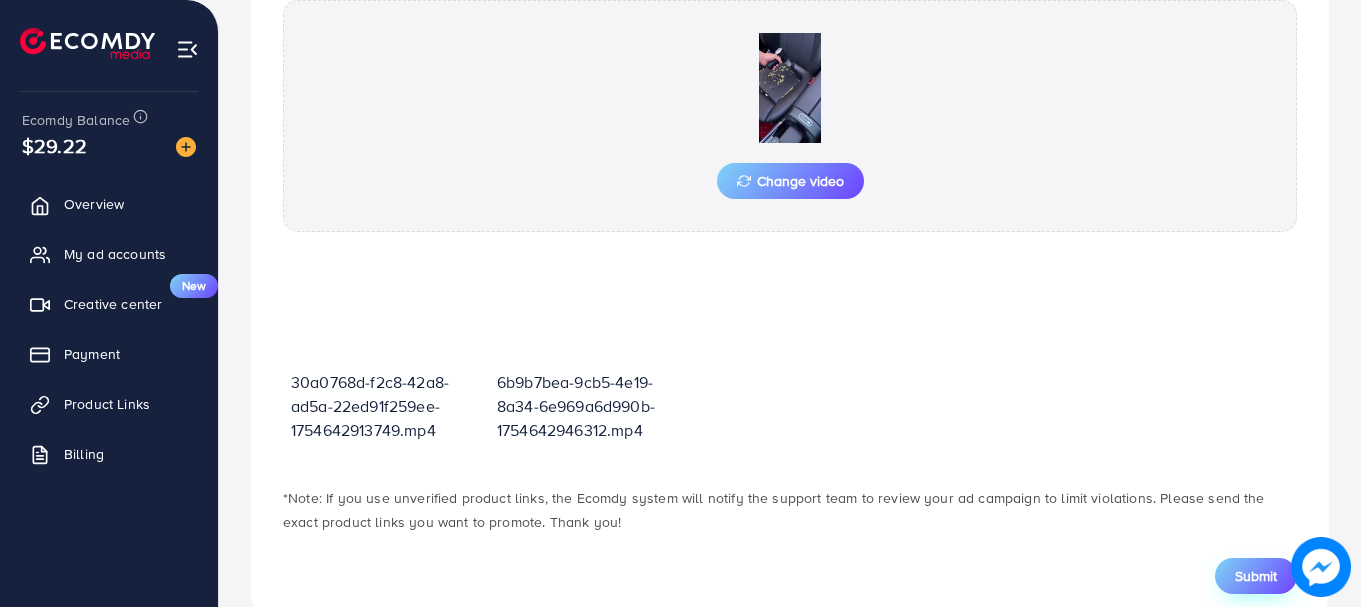 click on "Submit" at bounding box center (1256, 576) 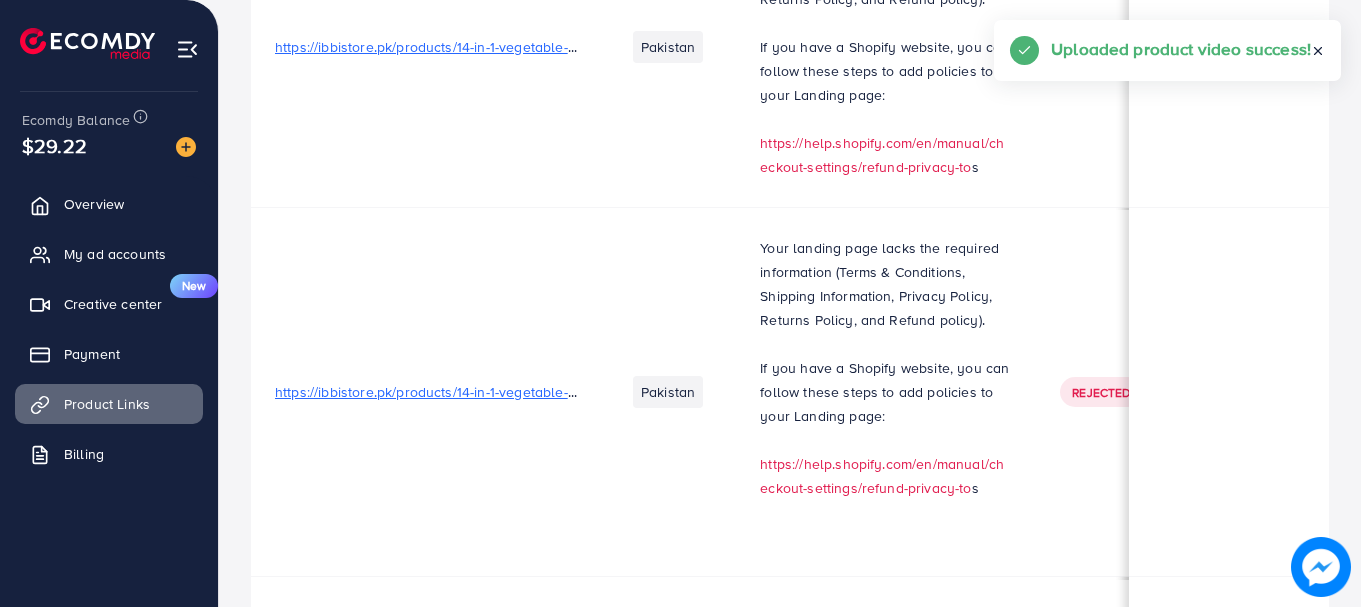 scroll, scrollTop: 0, scrollLeft: 0, axis: both 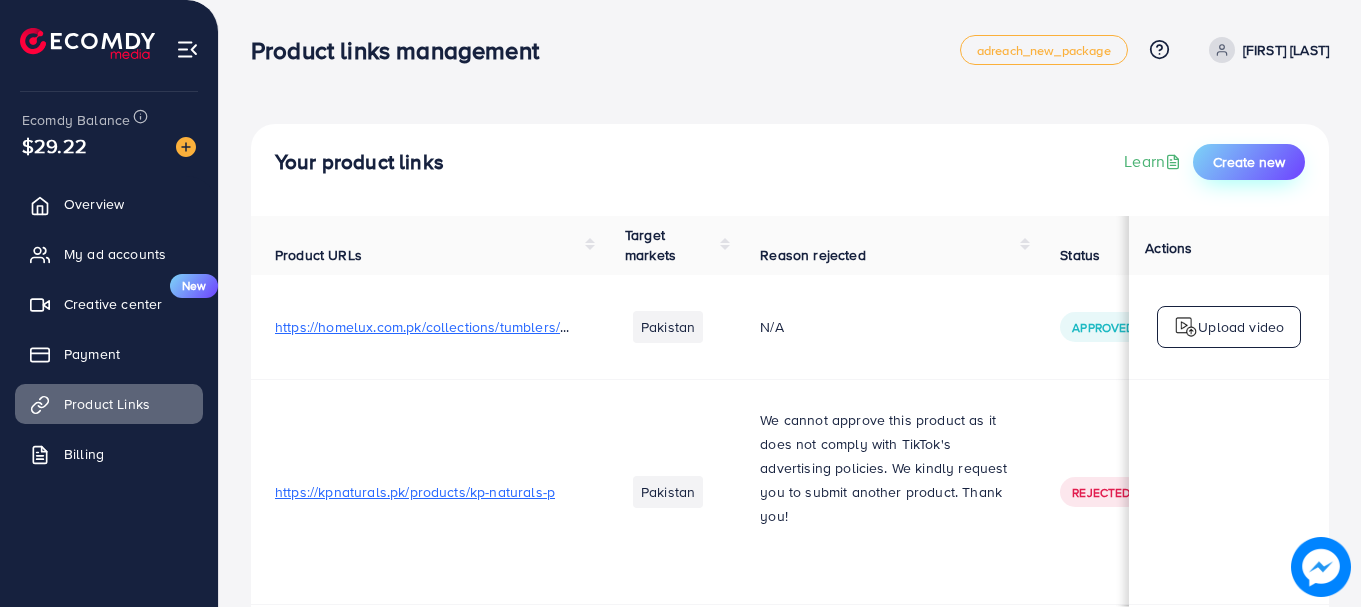 click on "Create new" at bounding box center (1249, 162) 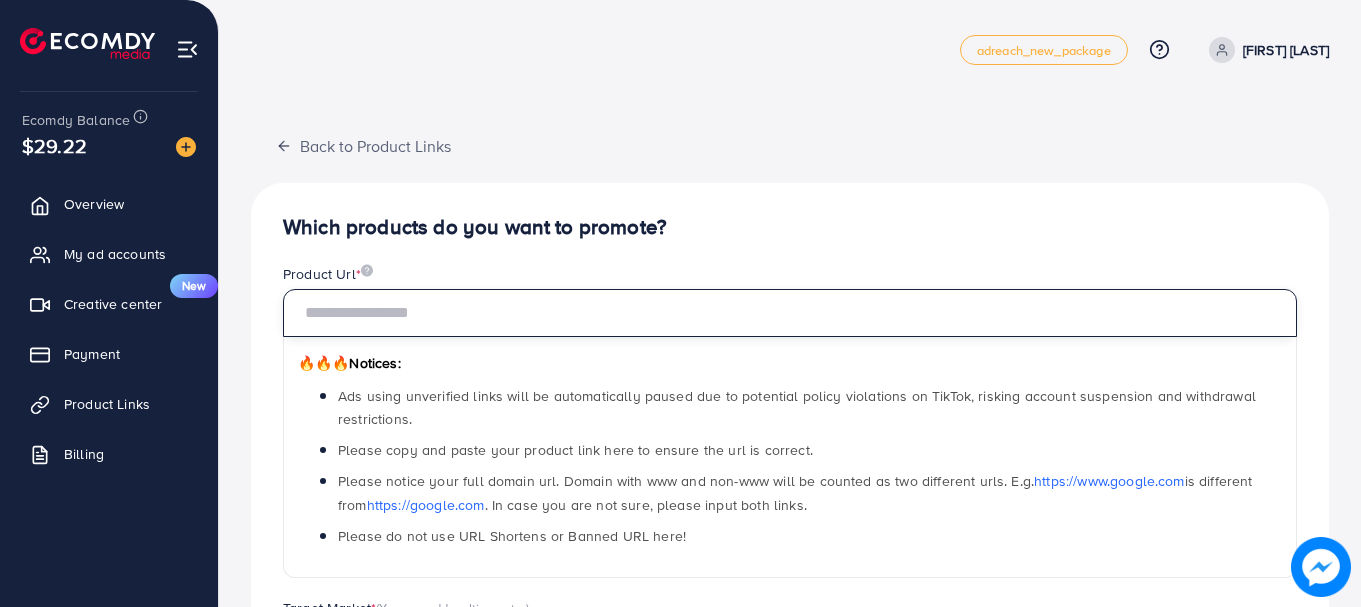 click at bounding box center [790, 313] 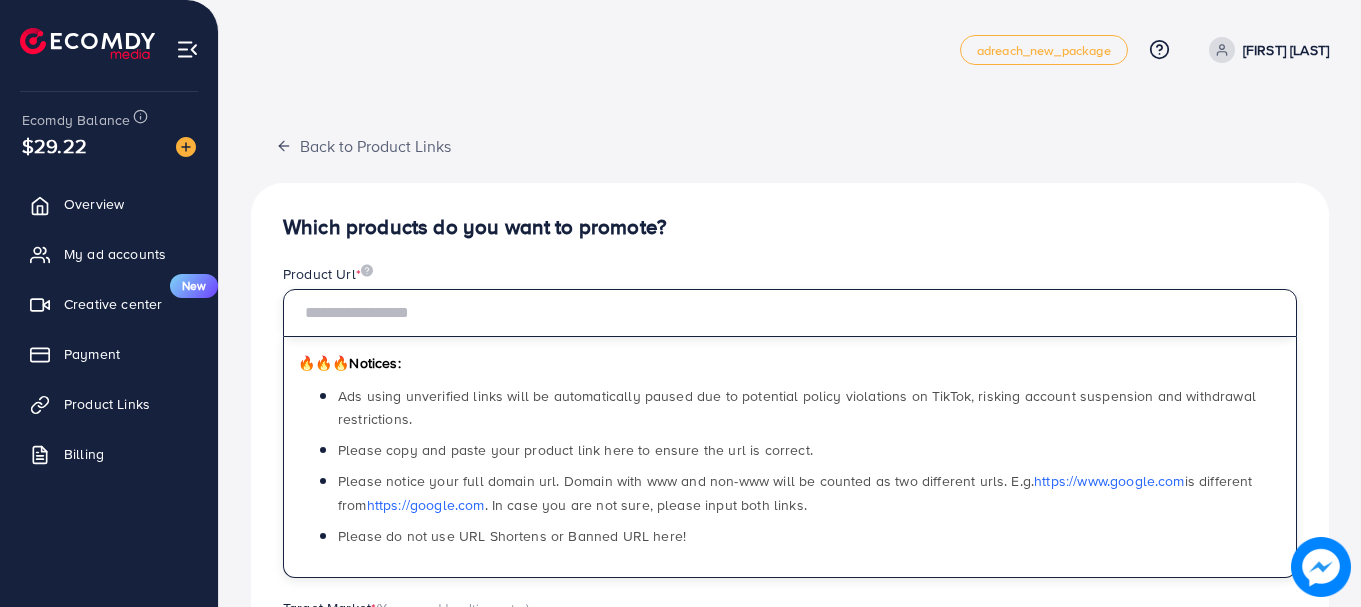 paste on "**********" 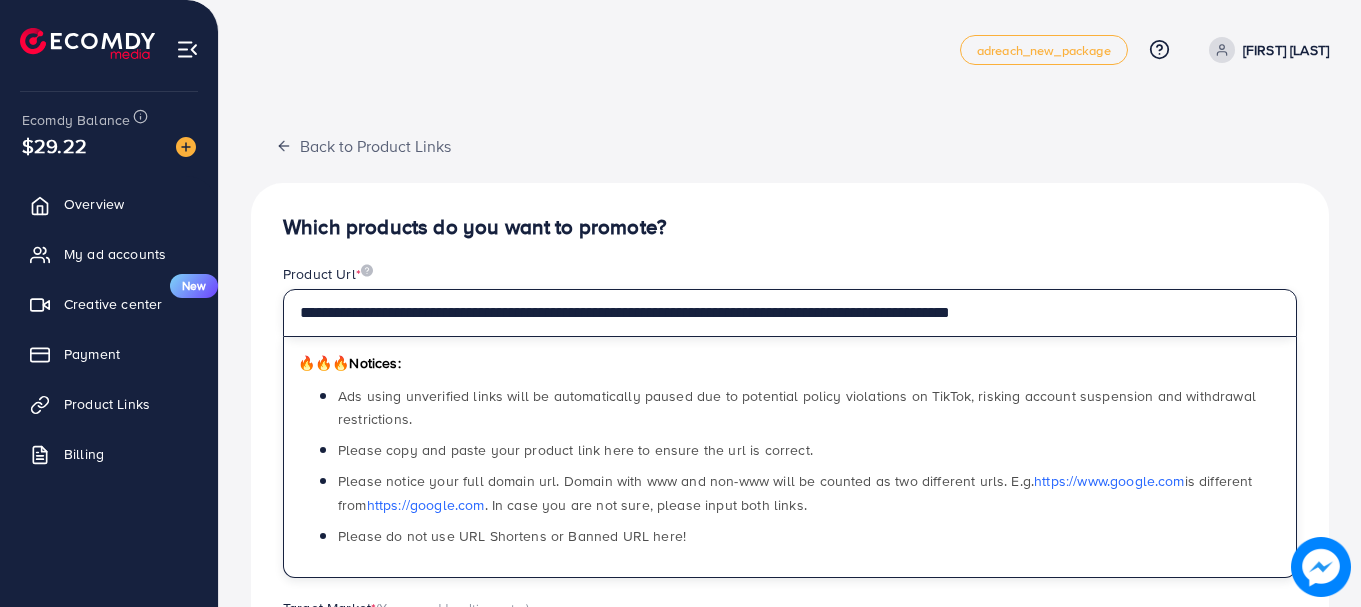 type on "**********" 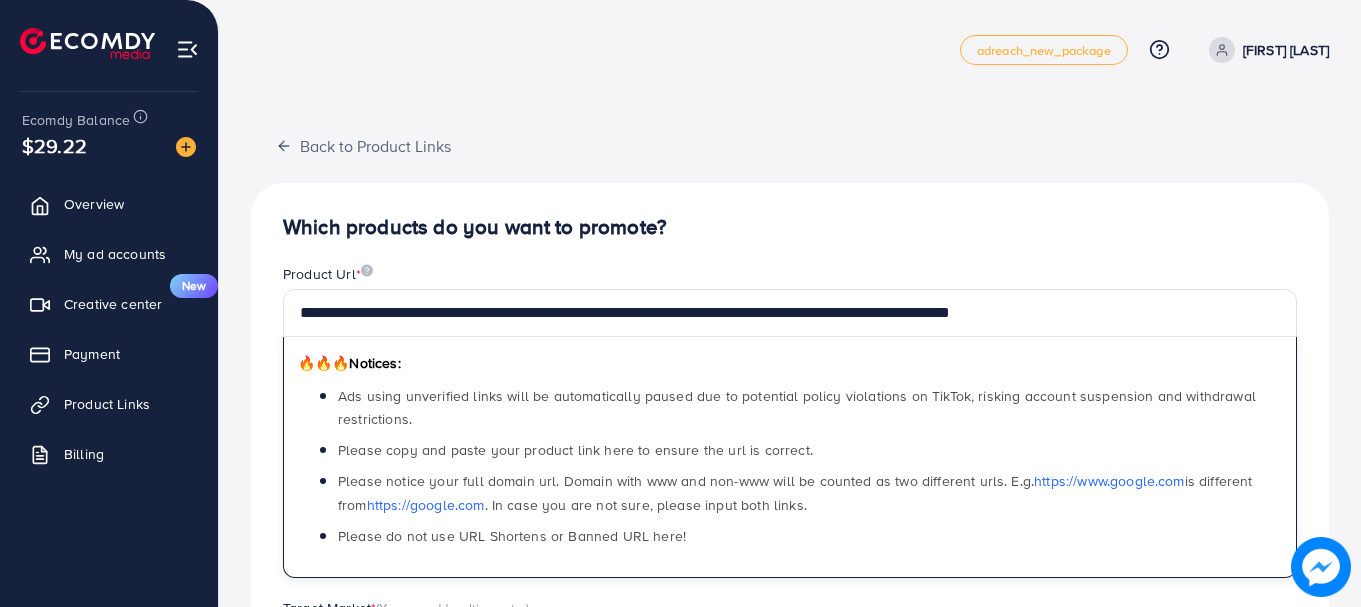 click on "Which products do you want to promote?" at bounding box center [790, 227] 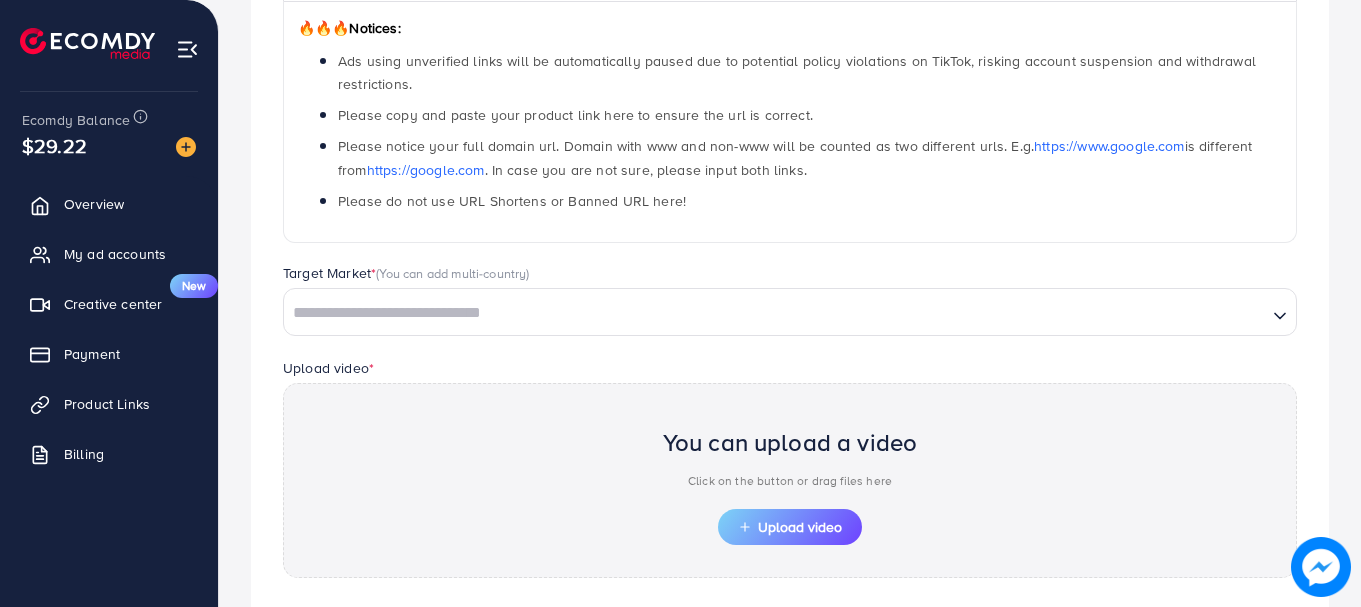 scroll, scrollTop: 405, scrollLeft: 0, axis: vertical 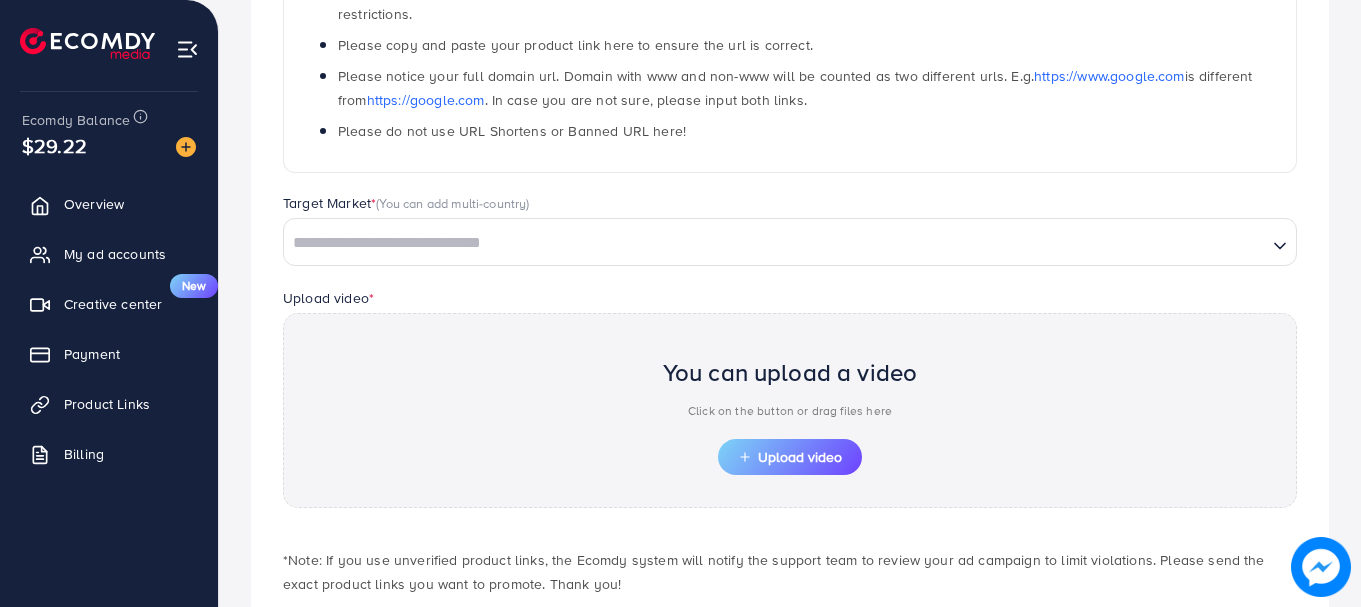 click at bounding box center (775, 243) 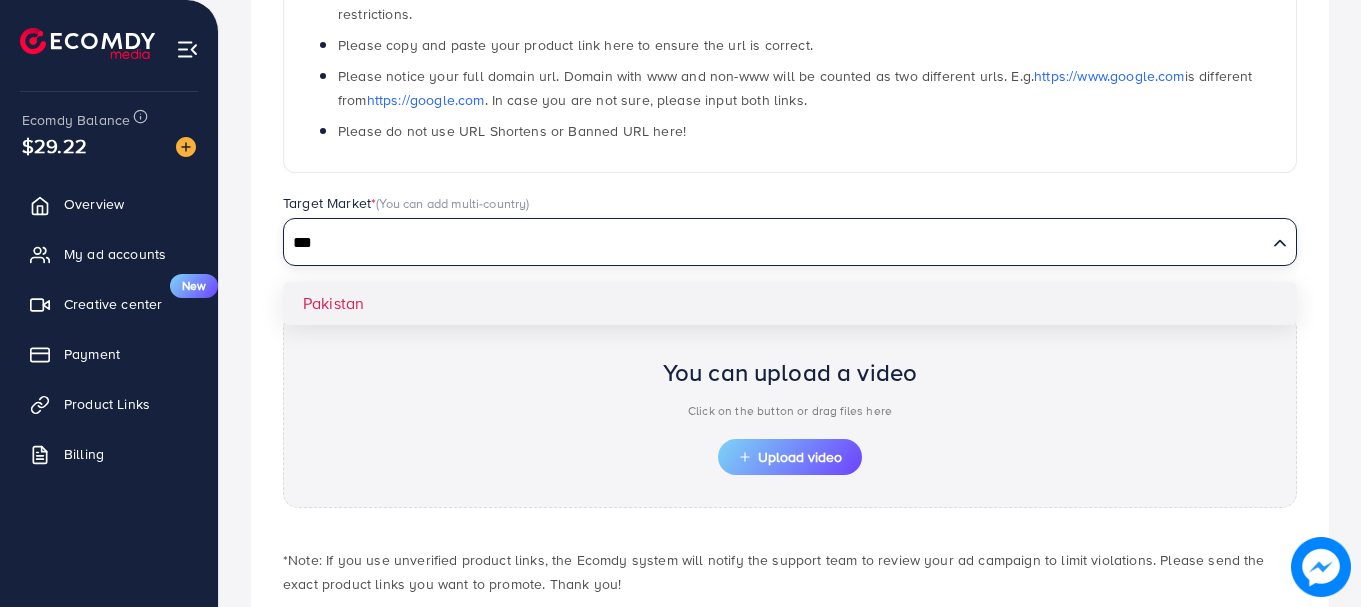 type on "***" 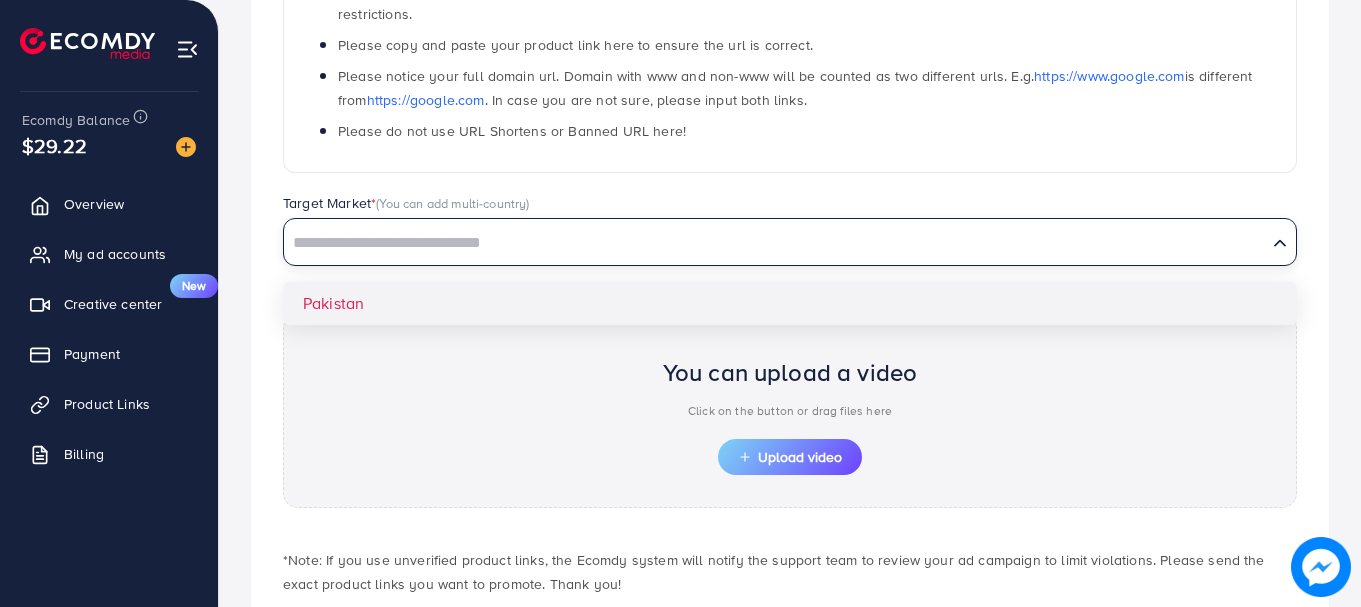 click on "**********" at bounding box center (790, 233) 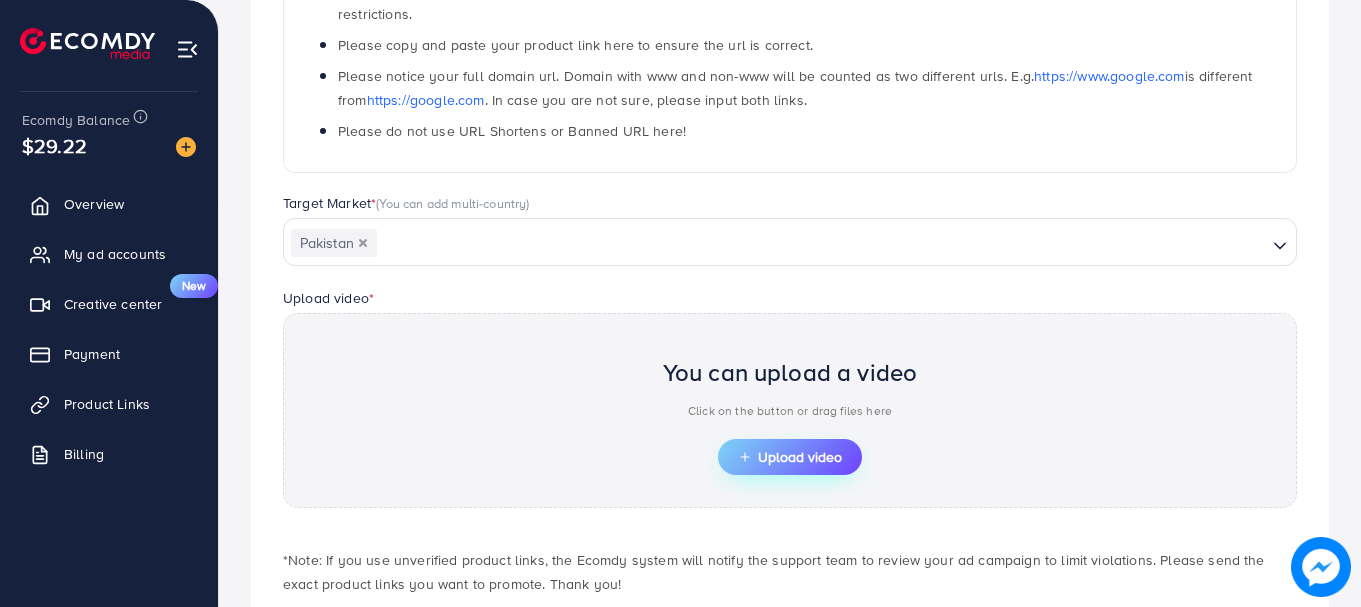 click on "Upload video" at bounding box center (790, 457) 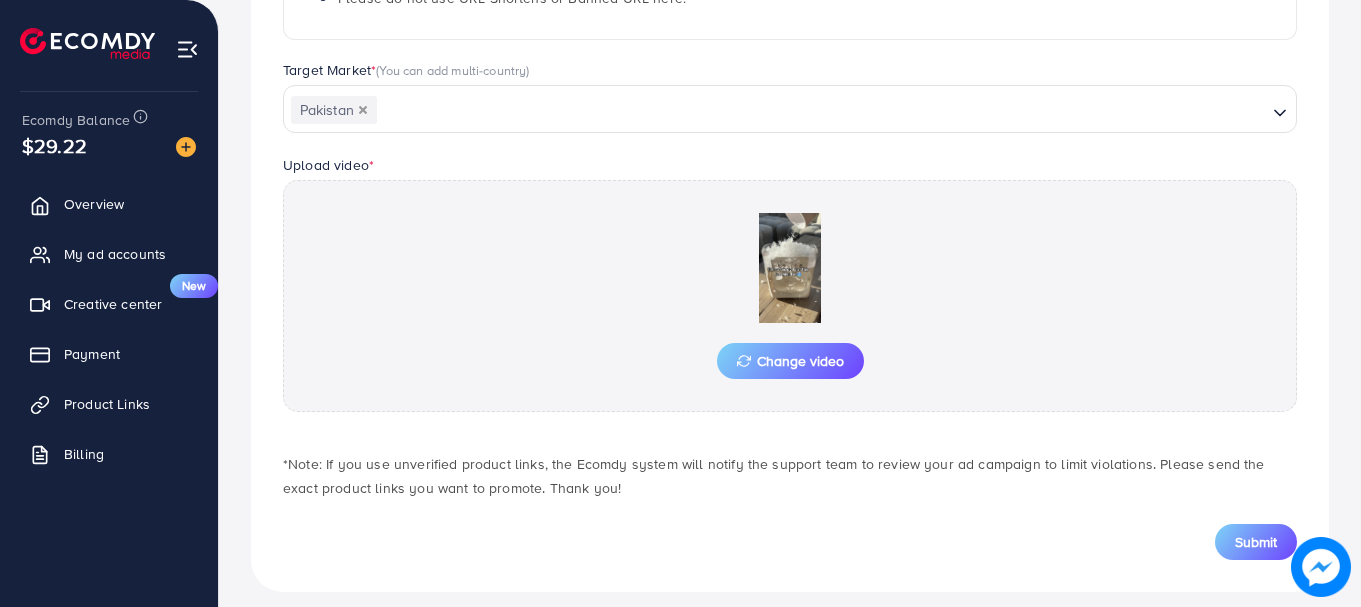 scroll, scrollTop: 555, scrollLeft: 0, axis: vertical 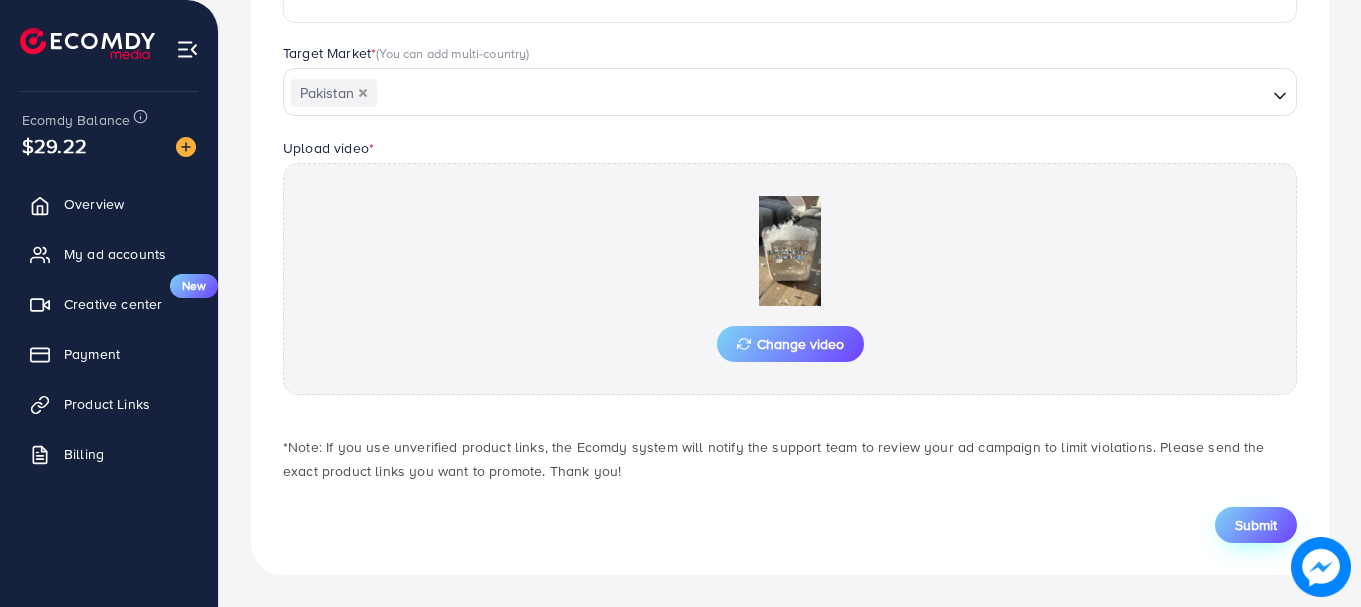click on "Submit" at bounding box center (1256, 525) 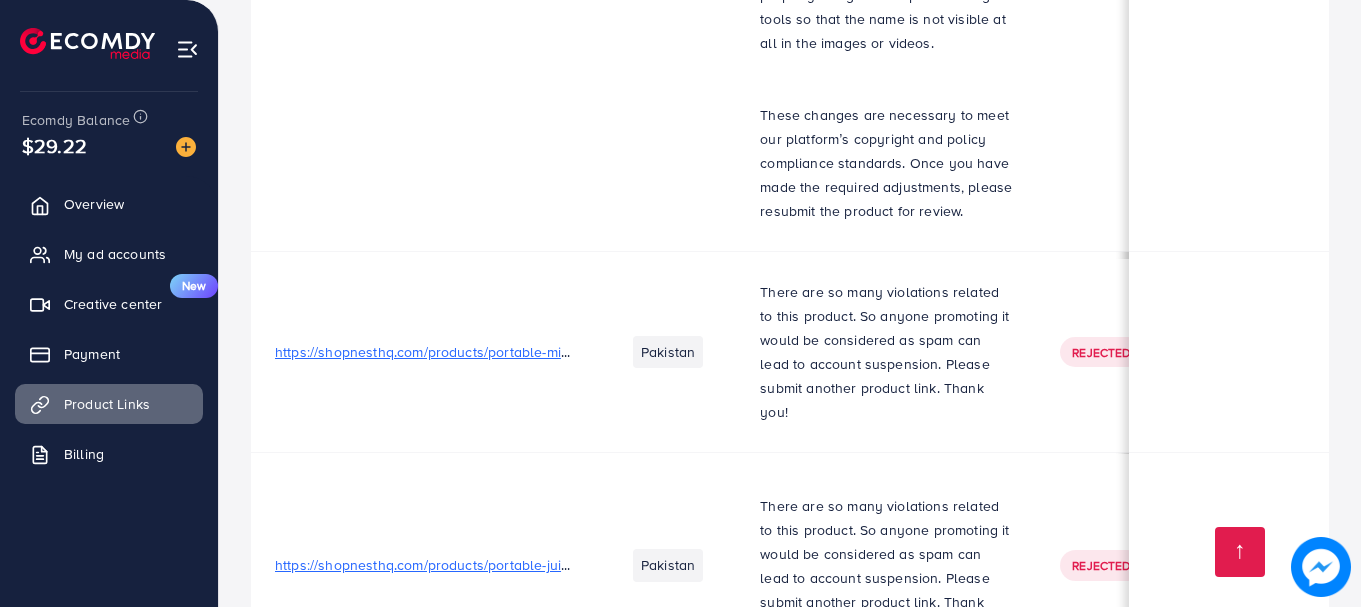scroll, scrollTop: 17412, scrollLeft: 0, axis: vertical 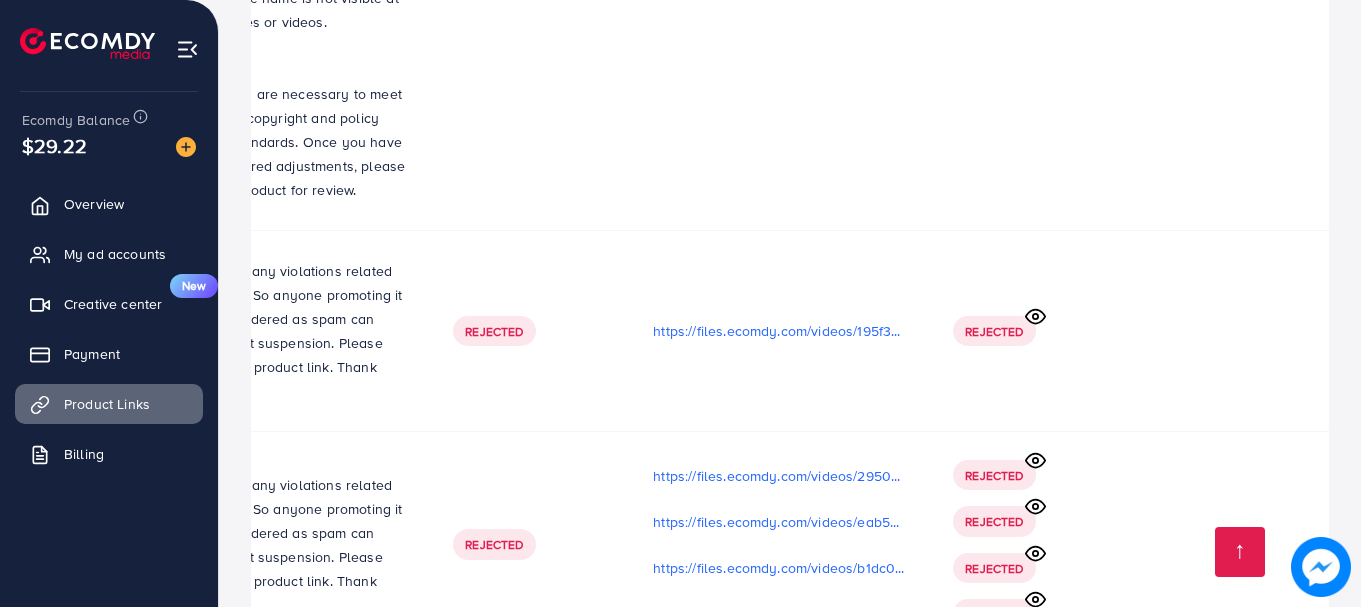 click on "Upload video" at bounding box center [1241, 890] 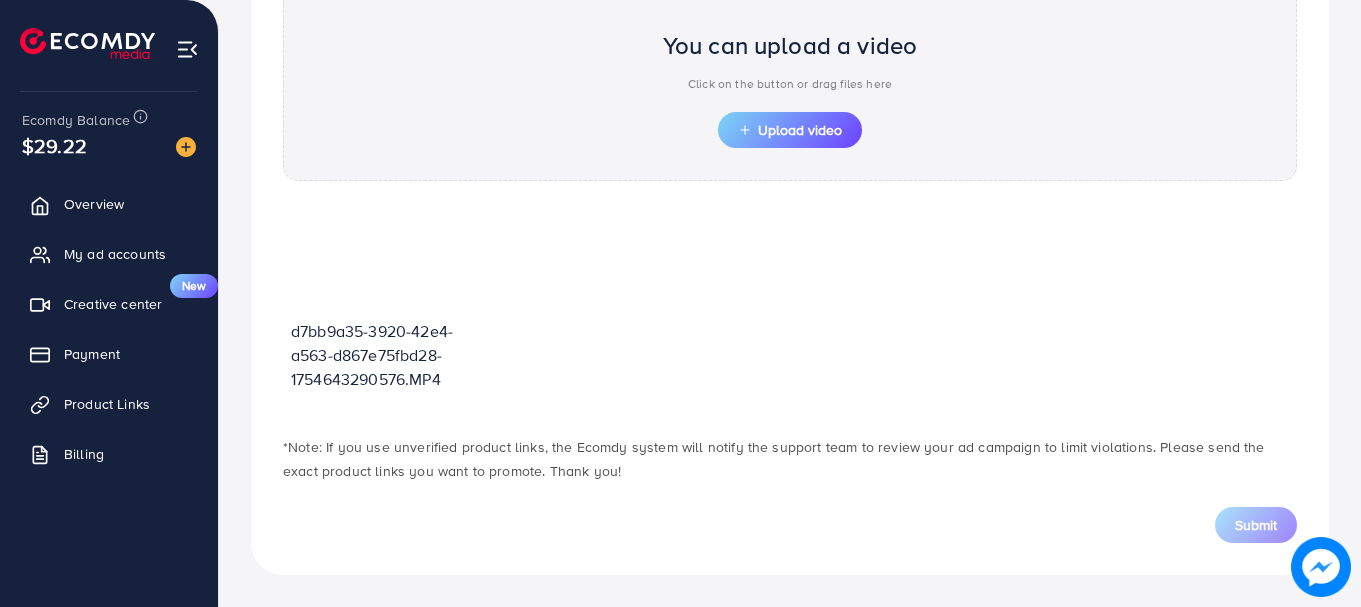 scroll, scrollTop: 718, scrollLeft: 0, axis: vertical 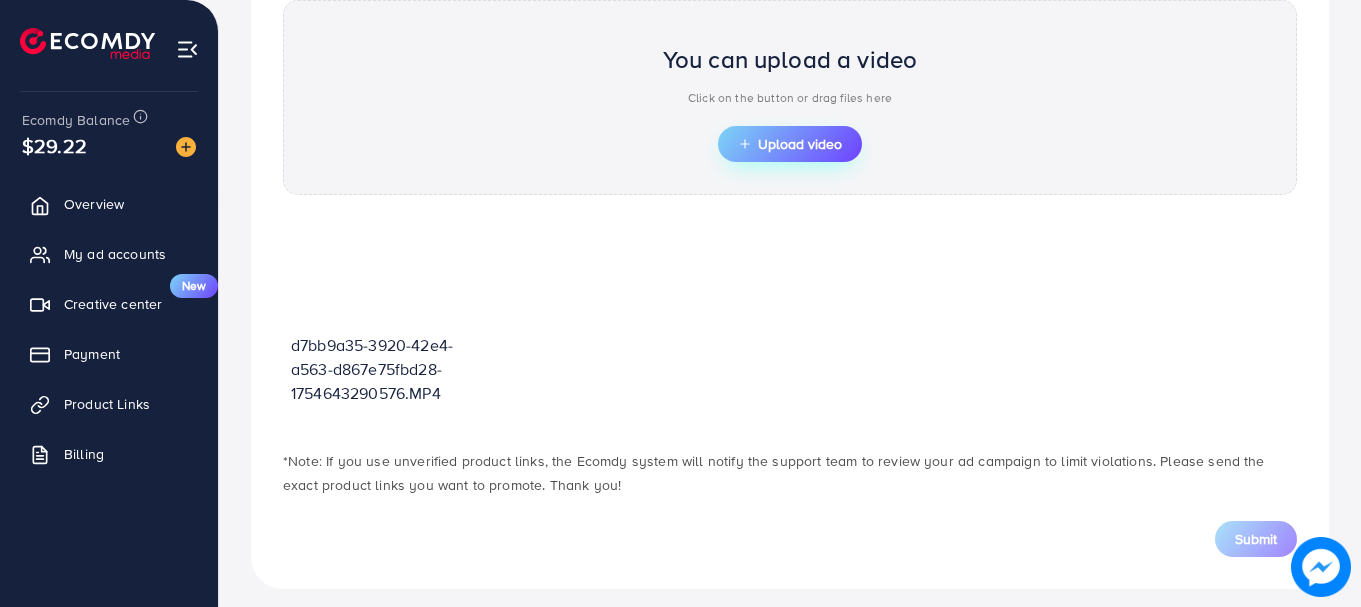 click on "Upload video" at bounding box center (790, 144) 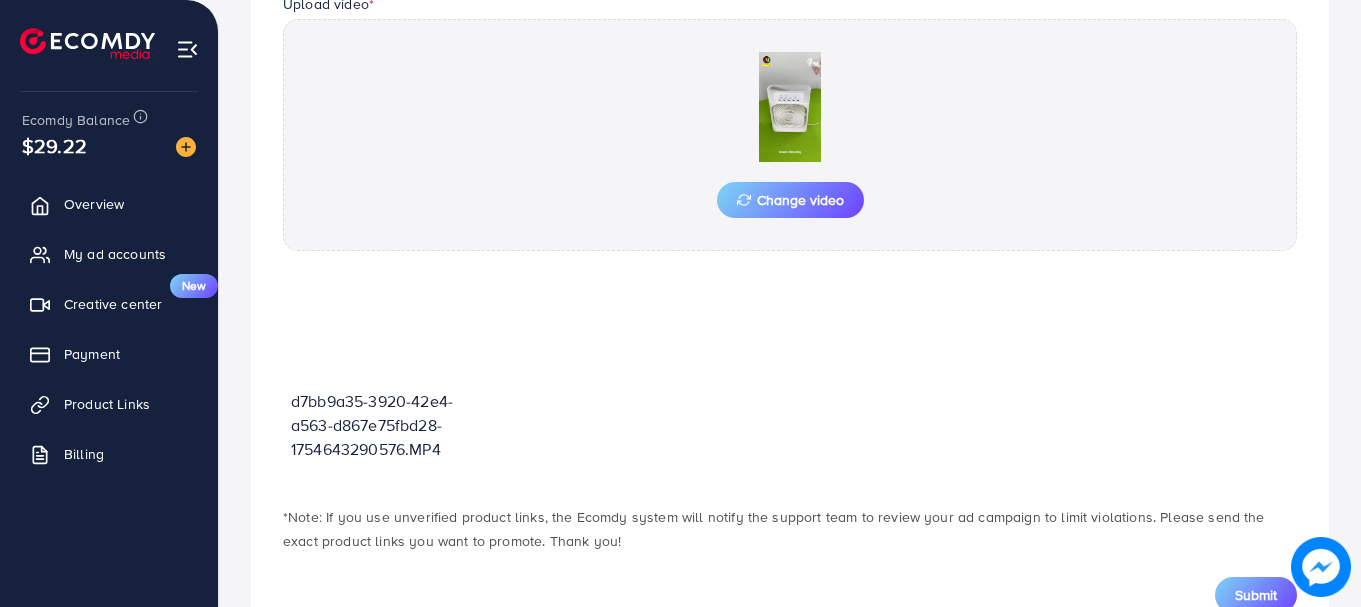 scroll, scrollTop: 769, scrollLeft: 0, axis: vertical 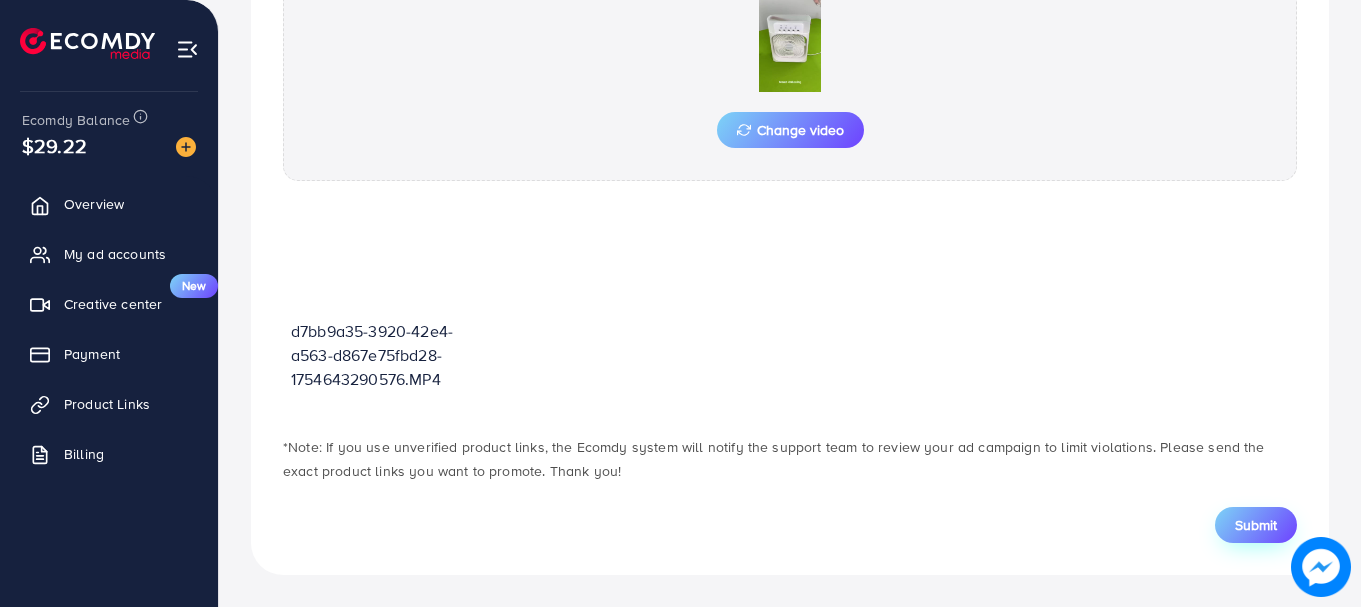 click on "Submit" at bounding box center [1256, 525] 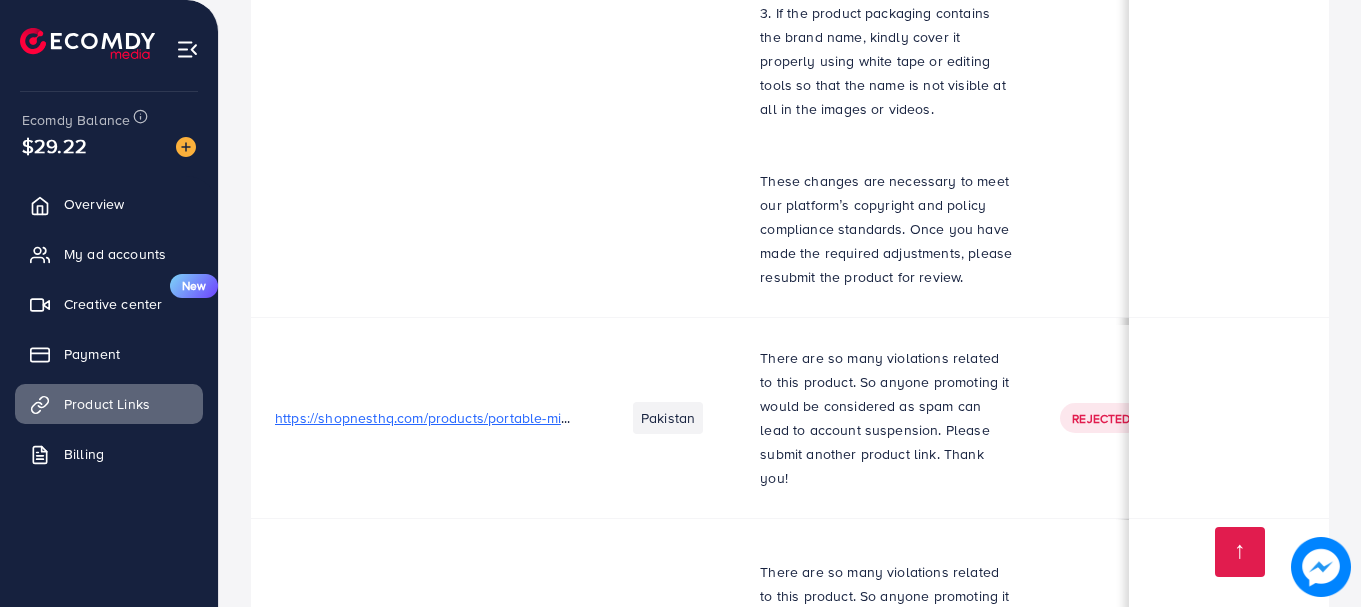 scroll, scrollTop: 17440, scrollLeft: 0, axis: vertical 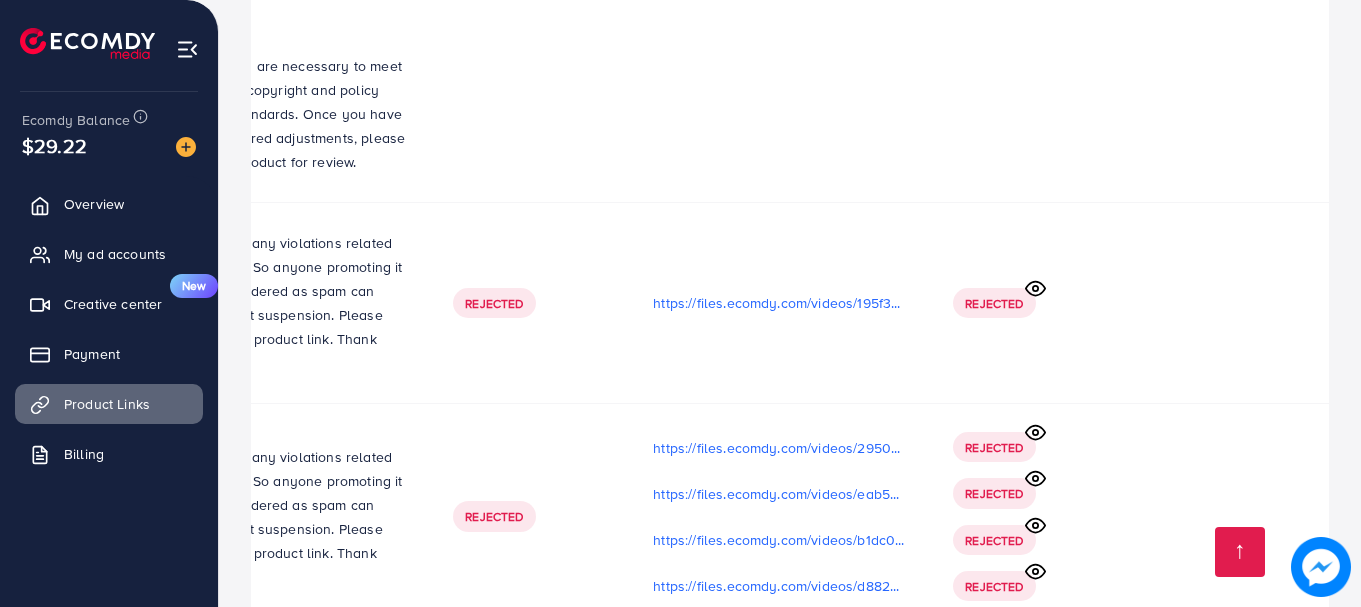 click on "Upload video" at bounding box center [1241, 876] 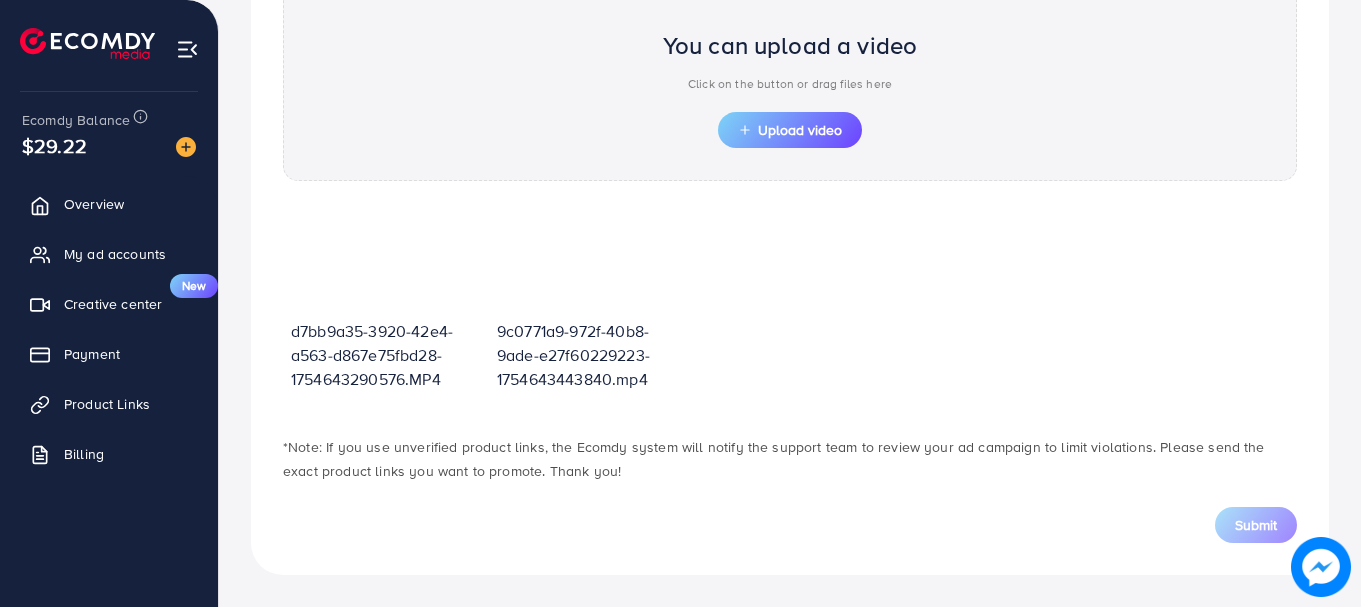 scroll, scrollTop: 718, scrollLeft: 0, axis: vertical 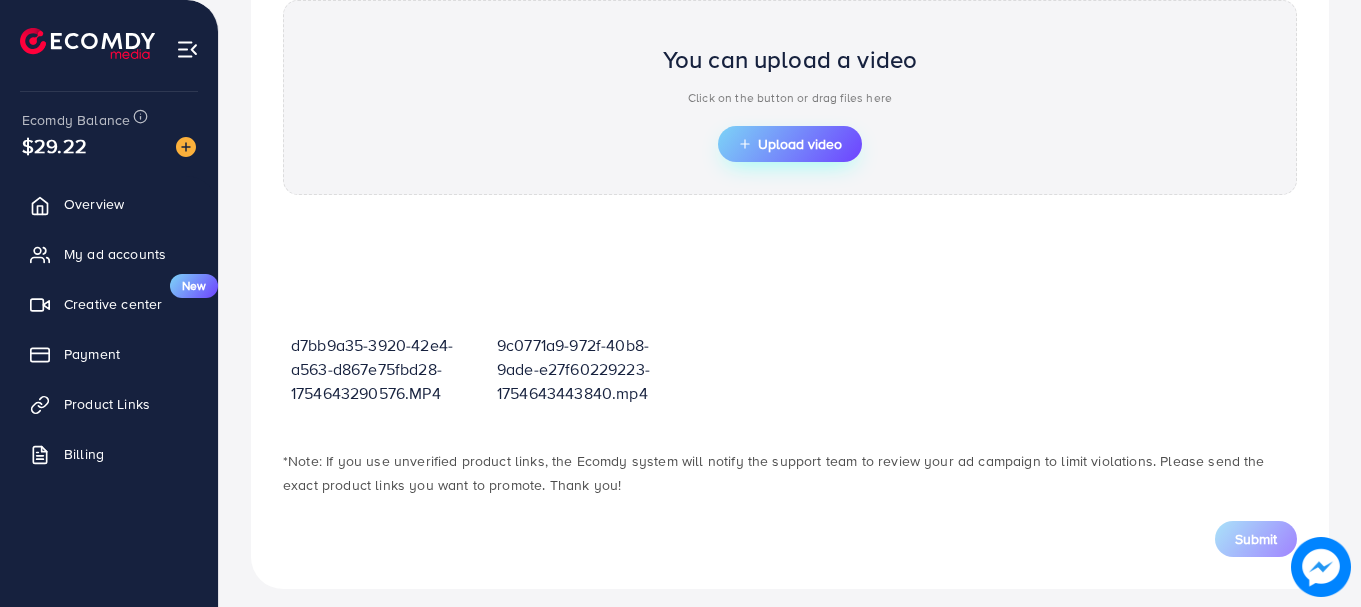 click on "Upload video" at bounding box center [790, 144] 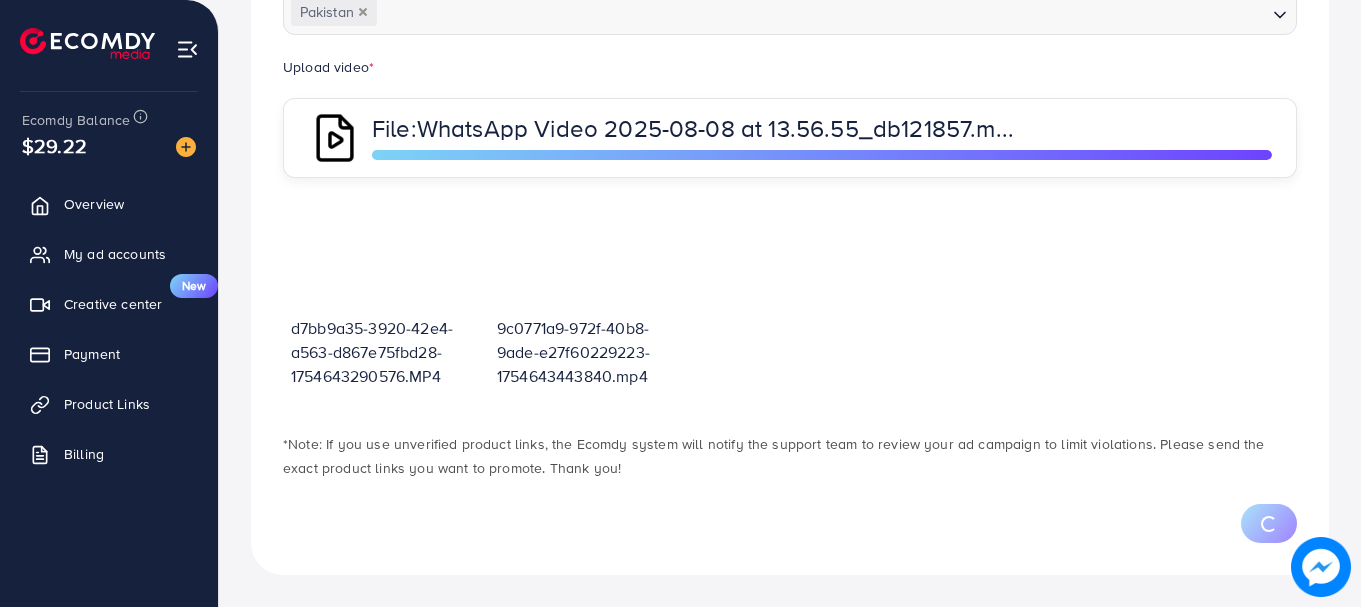 scroll, scrollTop: 718, scrollLeft: 0, axis: vertical 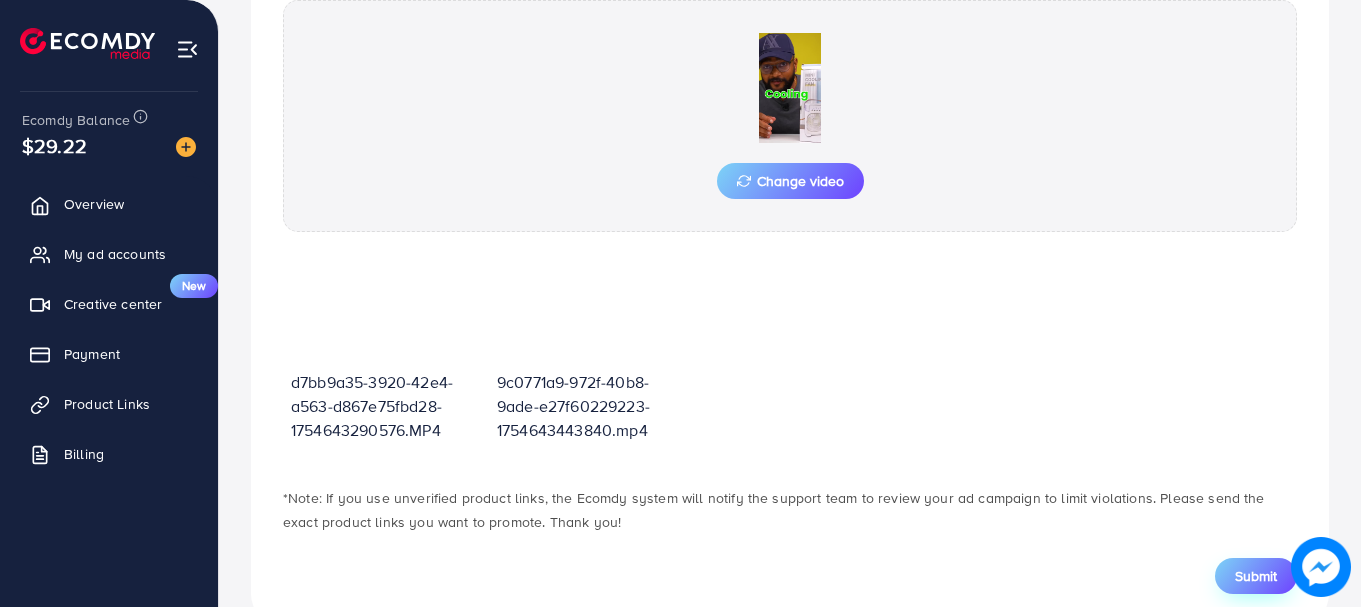 click on "Submit" at bounding box center (1256, 576) 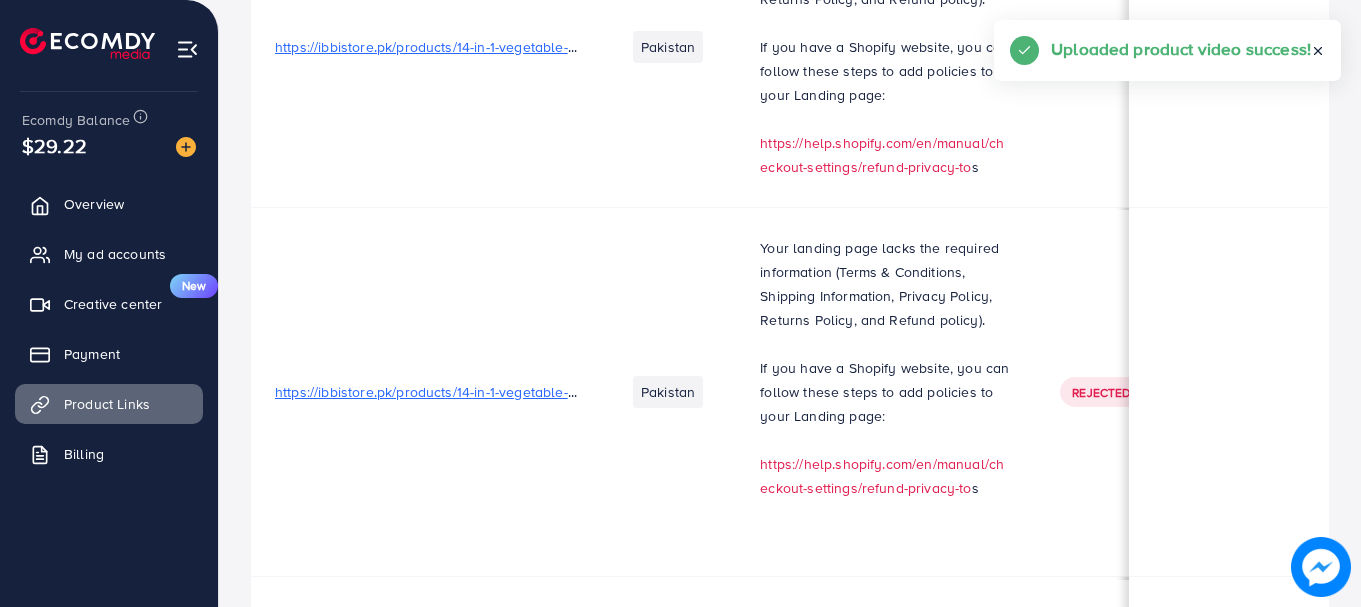 scroll, scrollTop: 0, scrollLeft: 0, axis: both 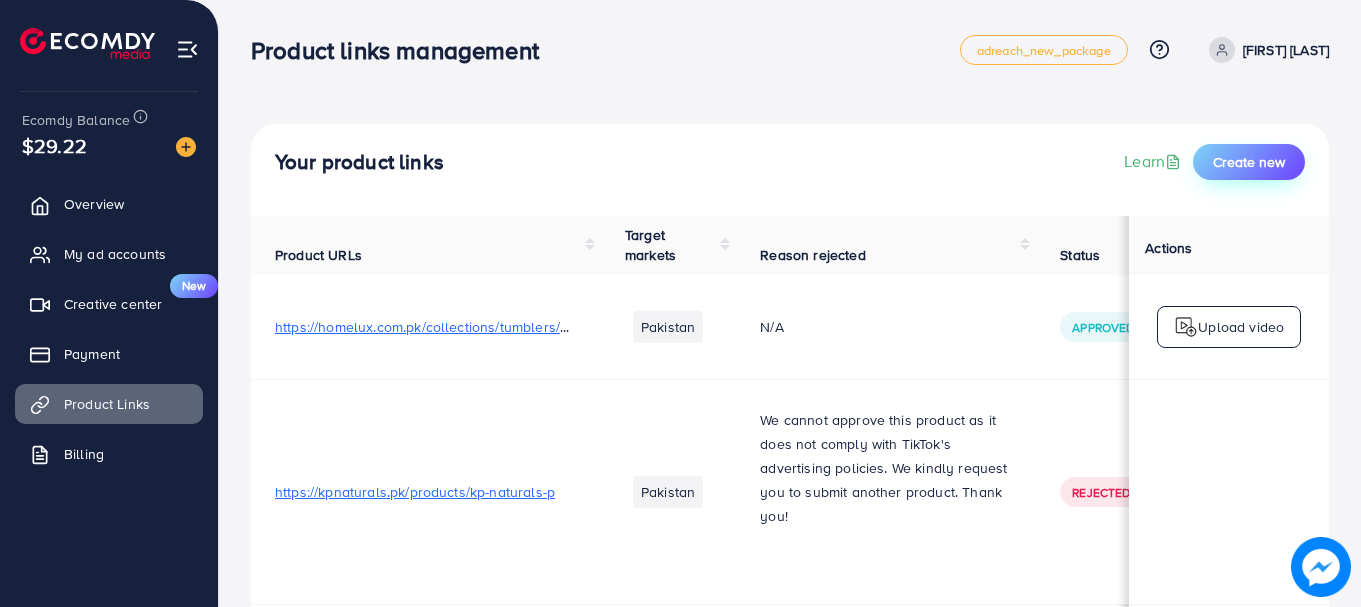 click on "Create new" at bounding box center (1249, 162) 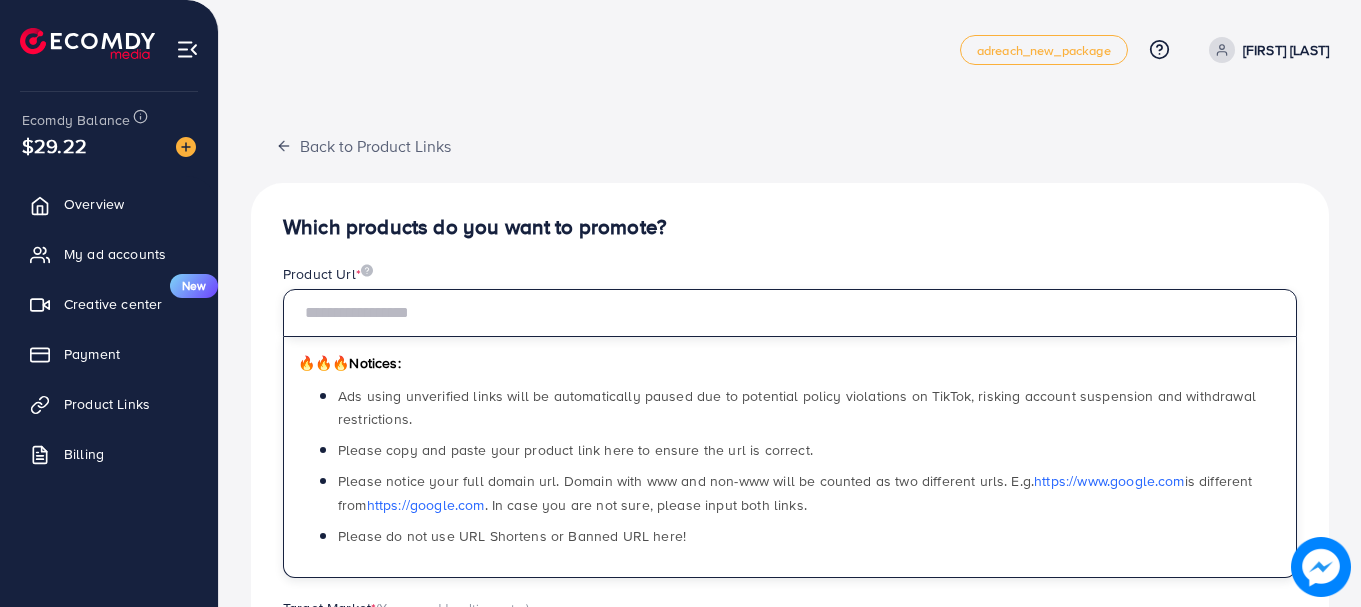 click at bounding box center (790, 313) 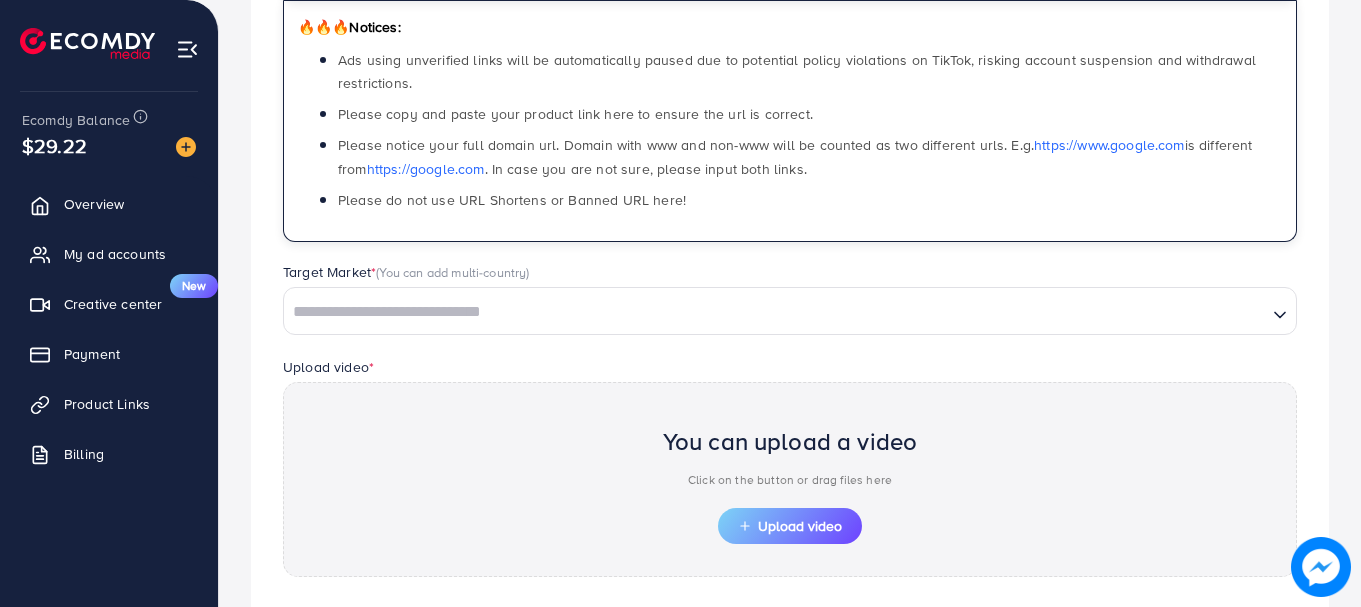 scroll, scrollTop: 337, scrollLeft: 0, axis: vertical 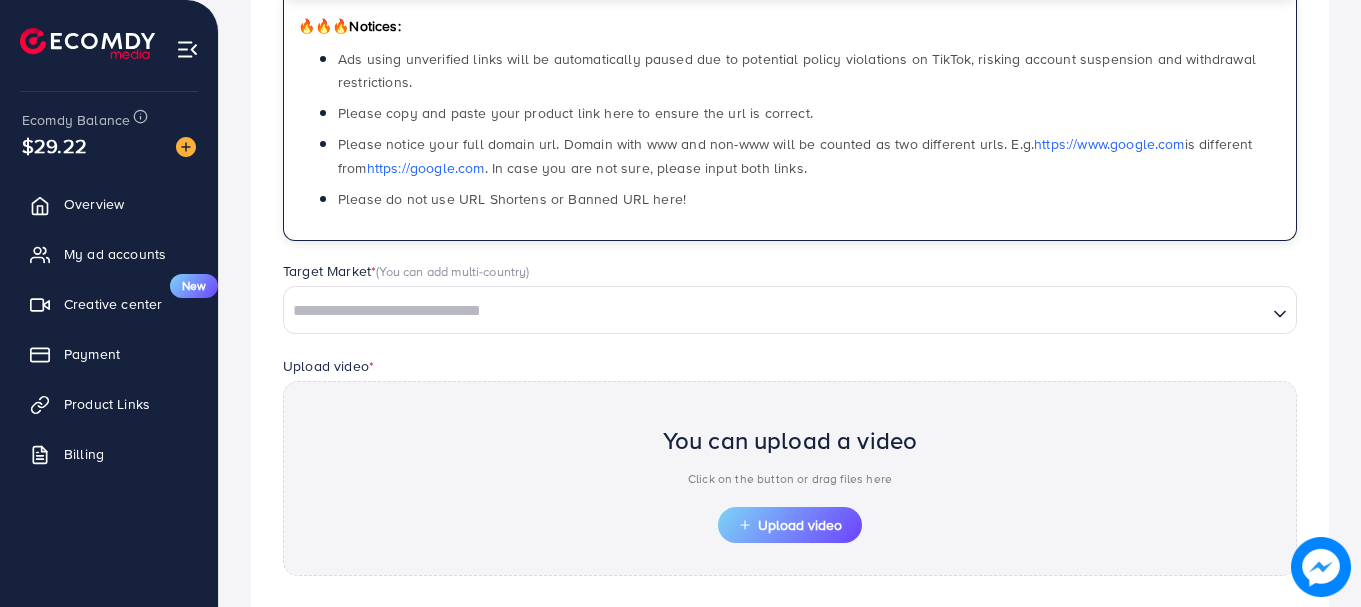 type on "**********" 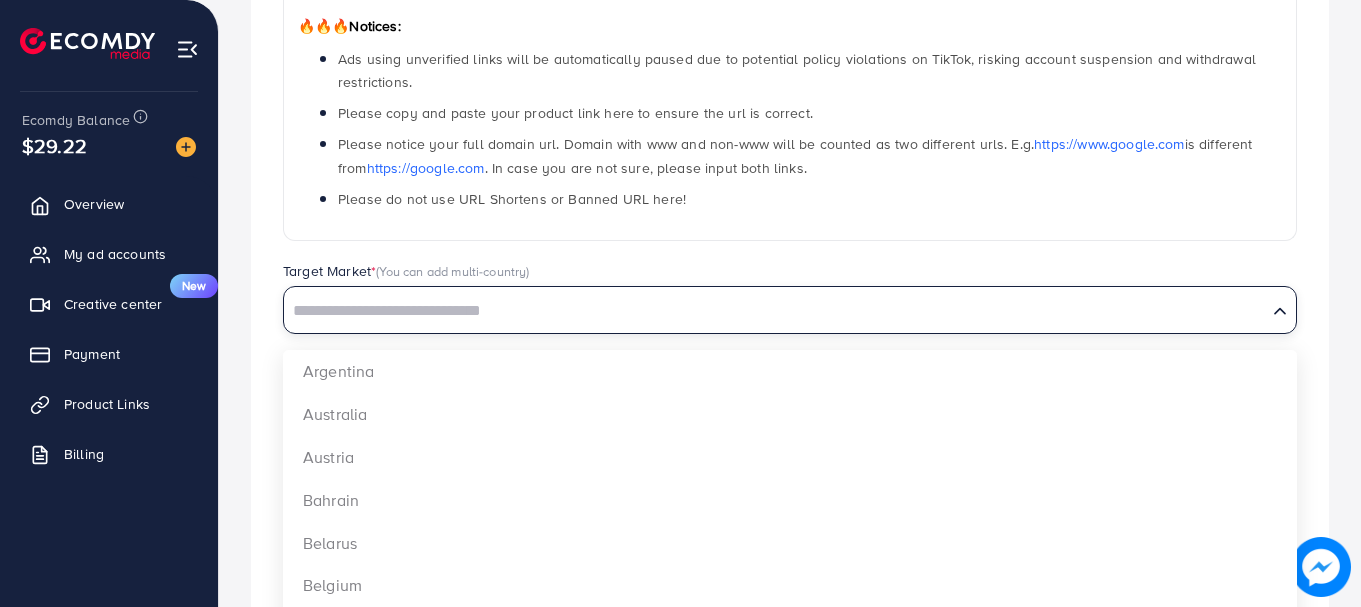 click at bounding box center (775, 311) 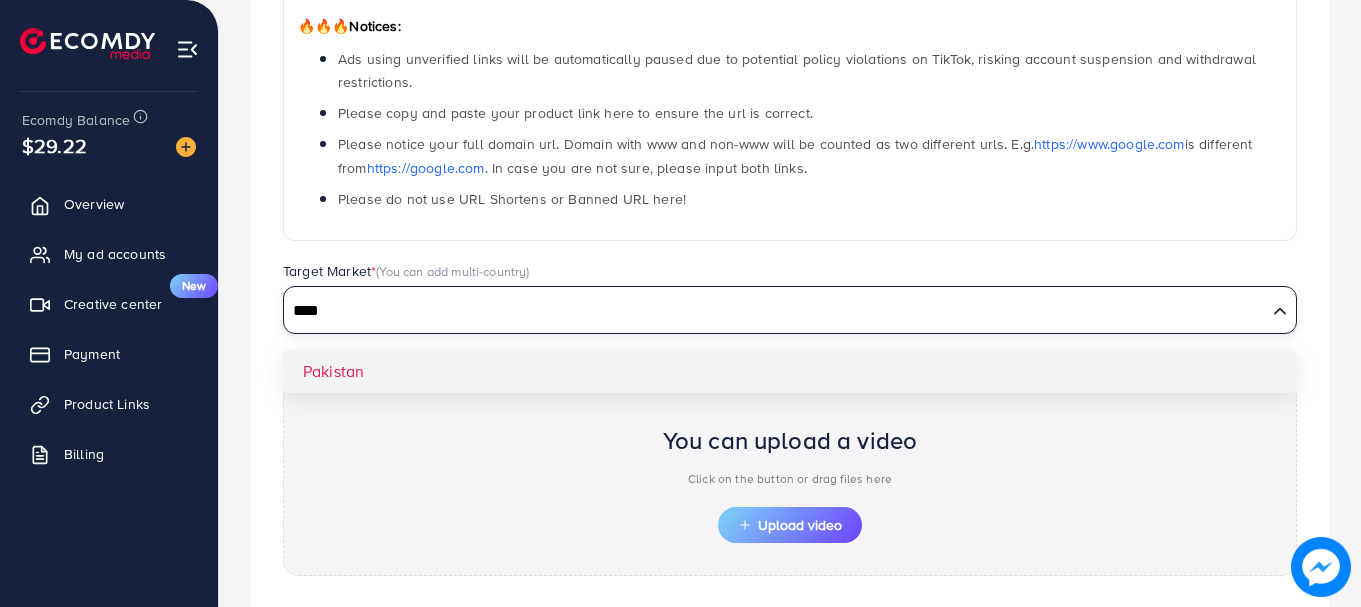 type on "****" 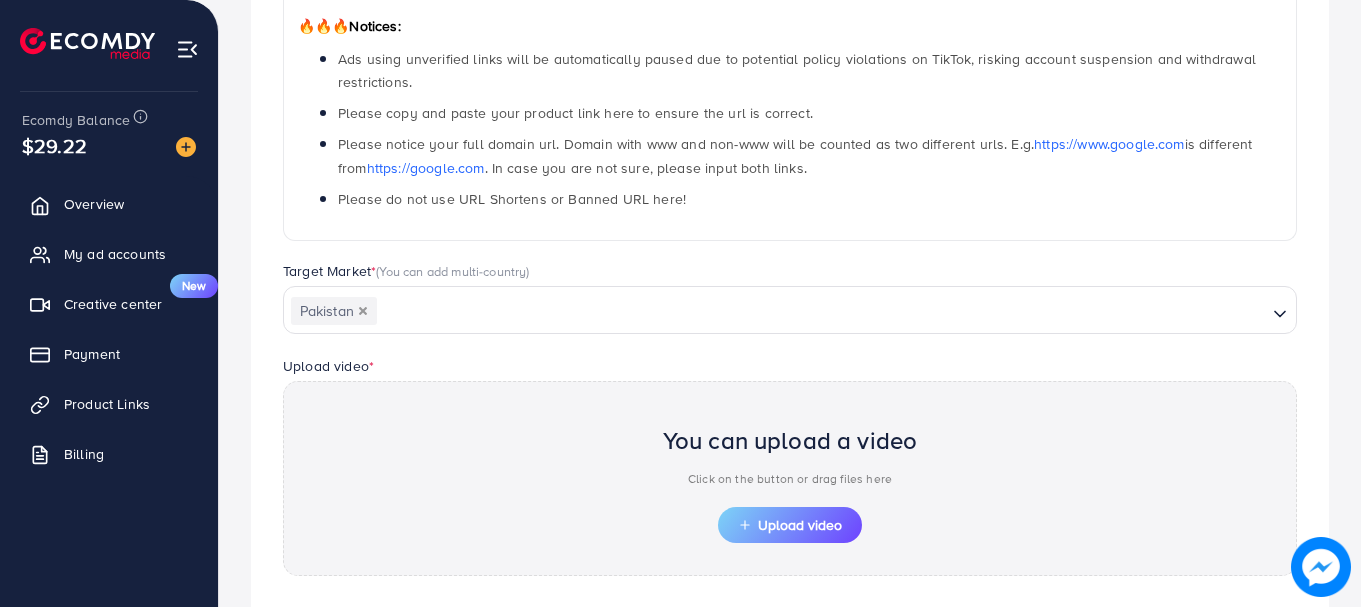 click on "**********" at bounding box center [790, 301] 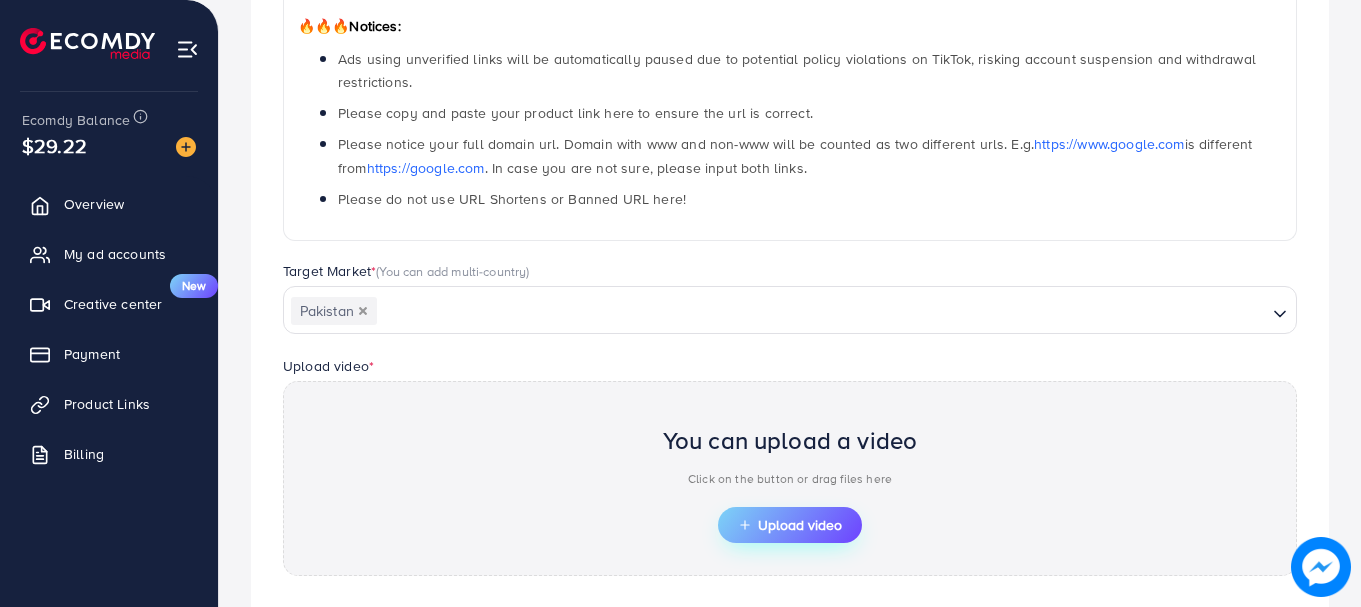 click on "Upload video" at bounding box center [790, 525] 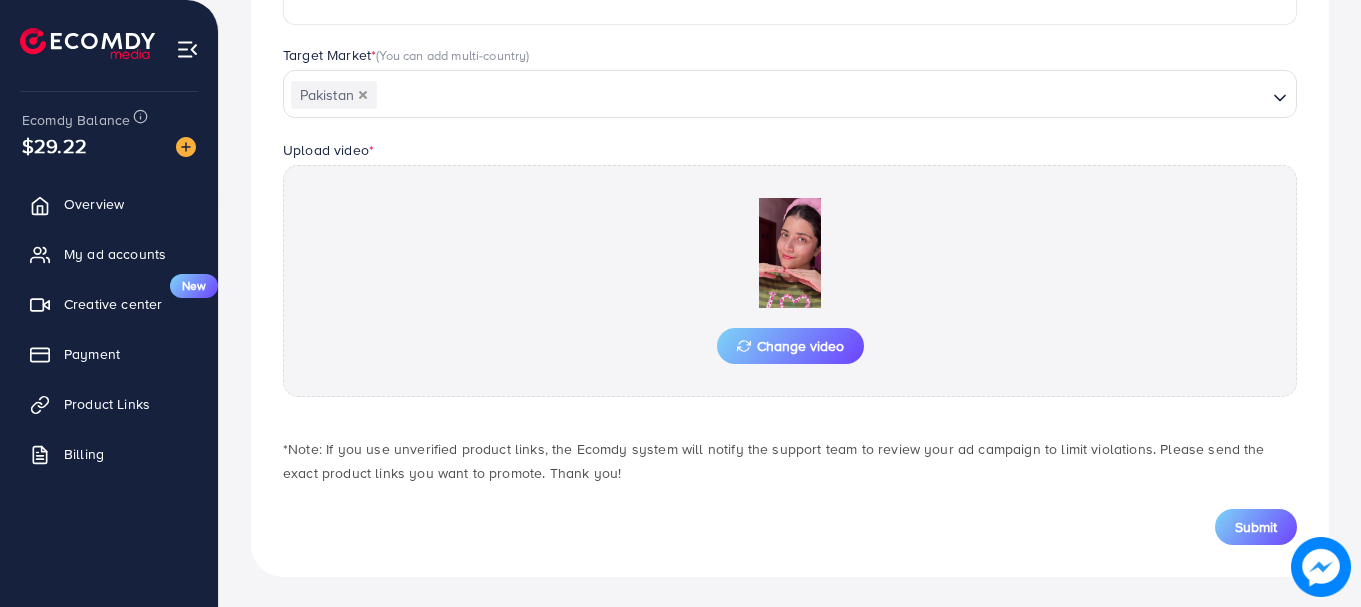 scroll, scrollTop: 554, scrollLeft: 0, axis: vertical 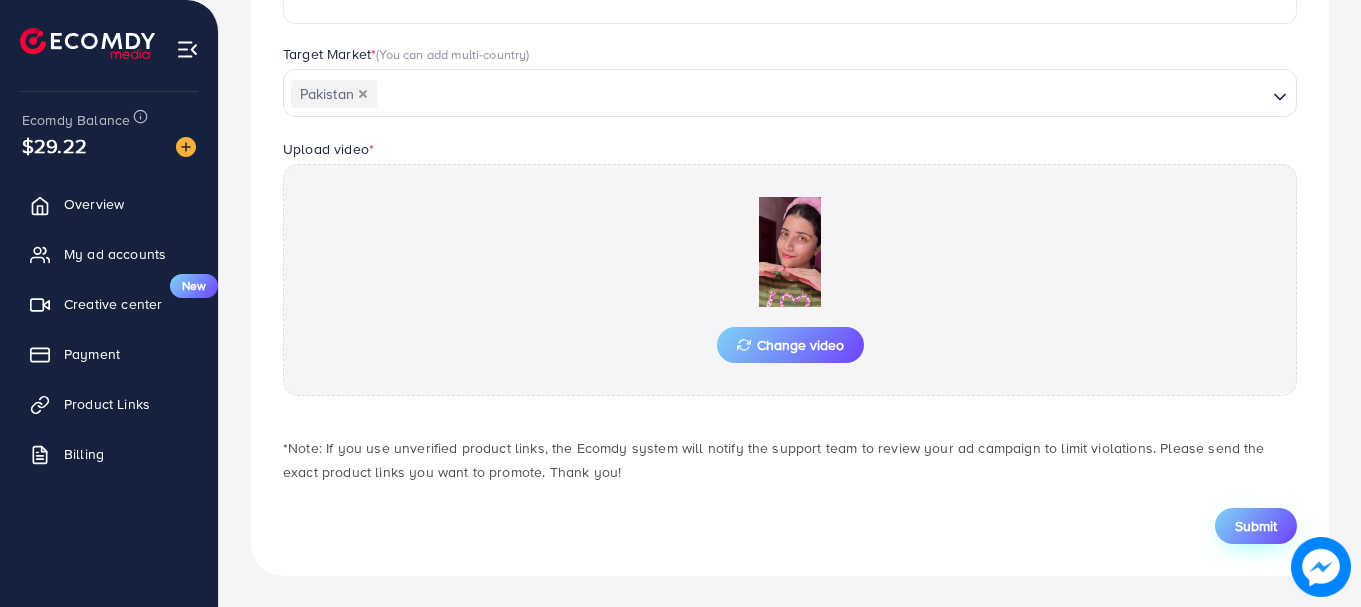 click on "Submit" at bounding box center (1256, 526) 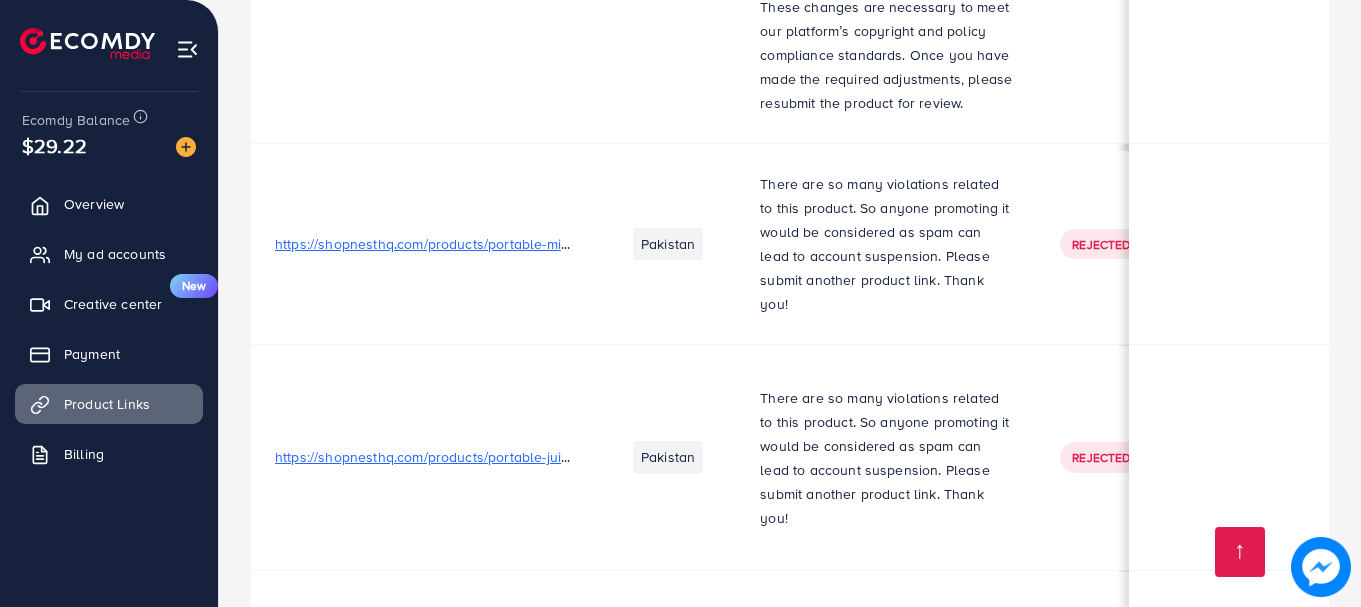 scroll, scrollTop: 17591, scrollLeft: 0, axis: vertical 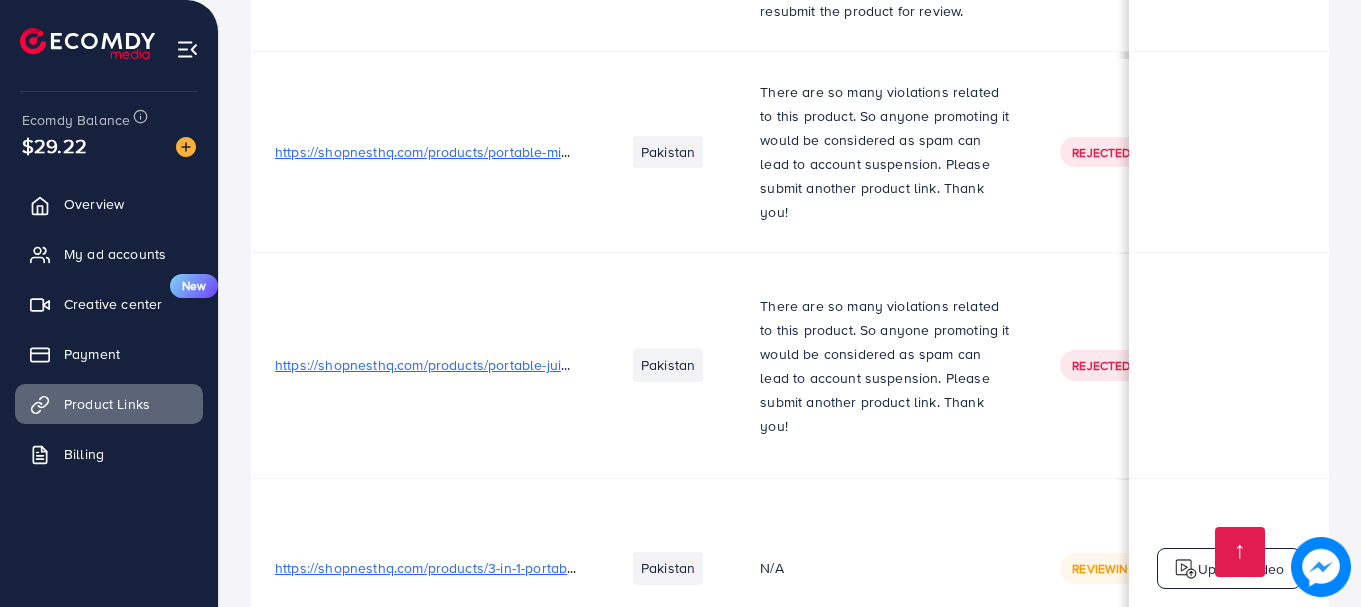 click on "Upload video" at bounding box center [1241, 891] 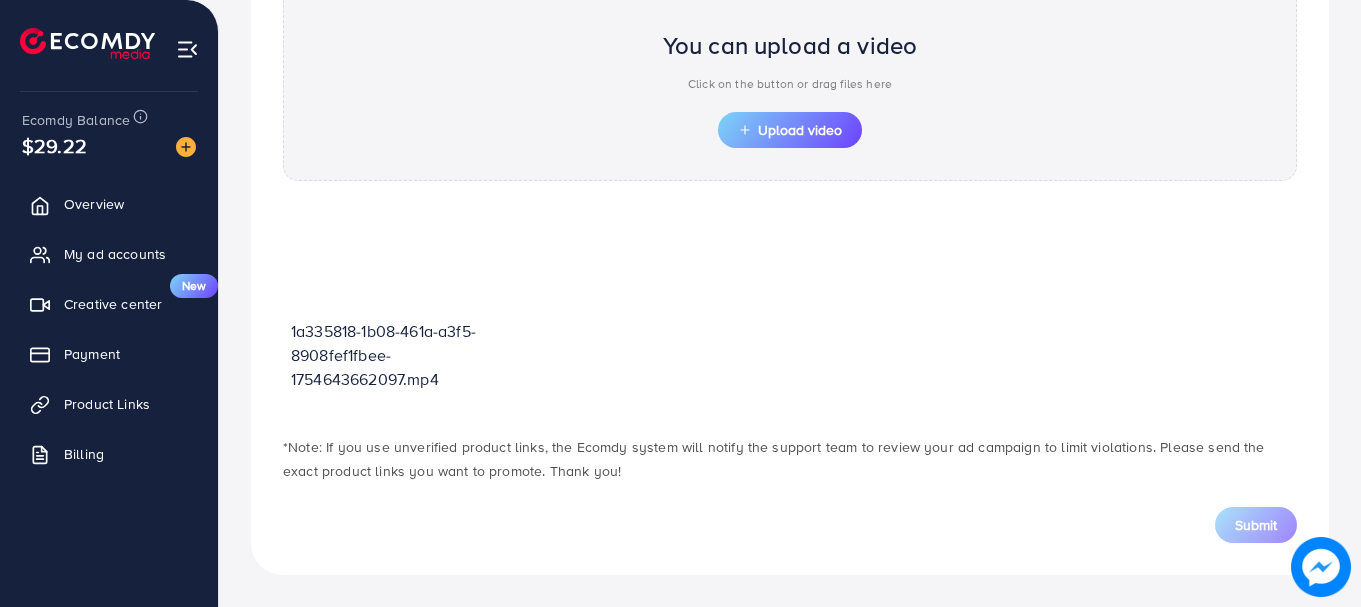scroll, scrollTop: 718, scrollLeft: 0, axis: vertical 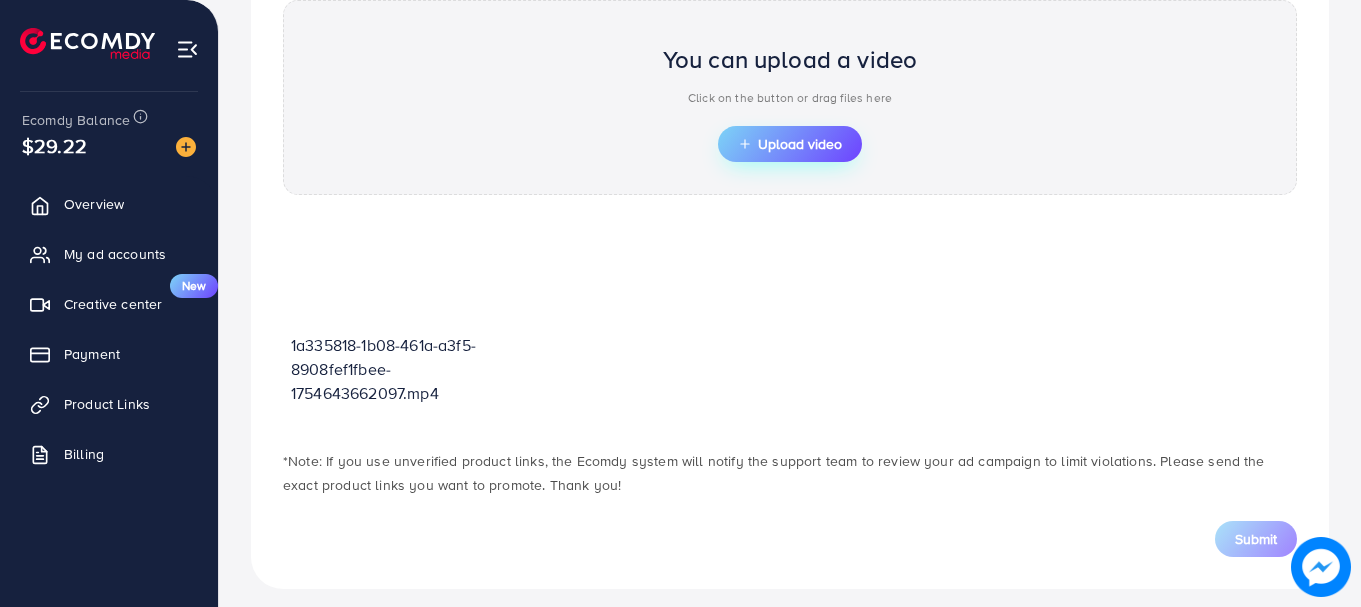 click on "Upload video" at bounding box center [790, 144] 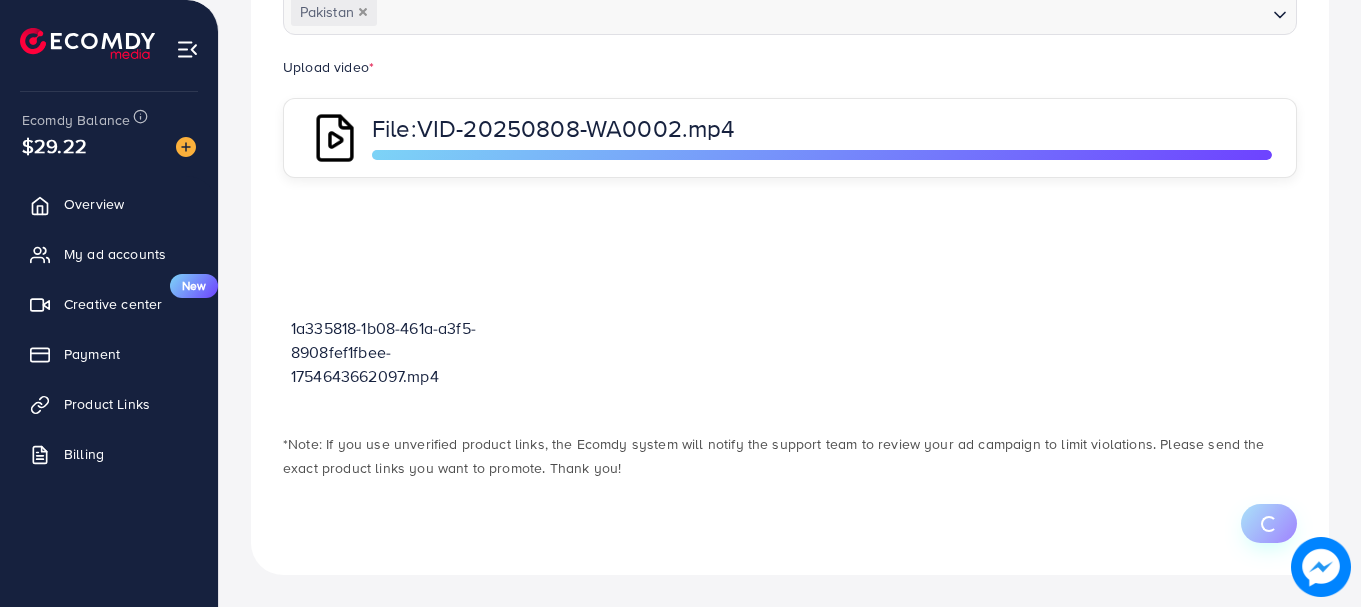 scroll, scrollTop: 718, scrollLeft: 0, axis: vertical 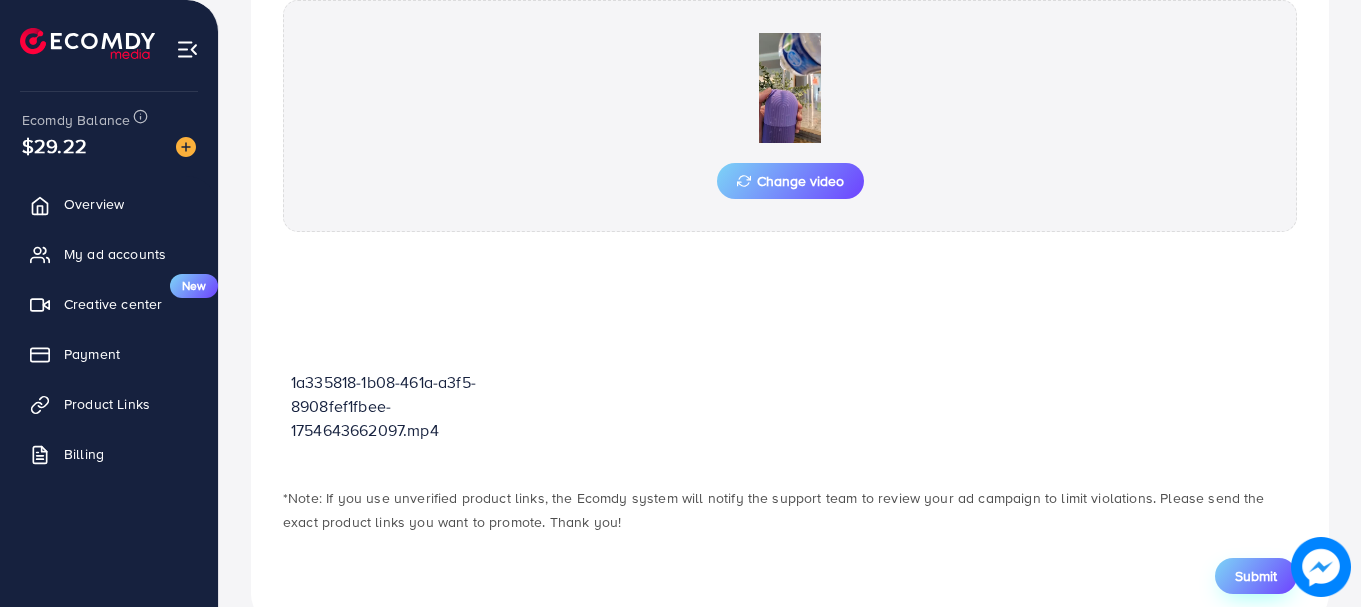 click on "Submit" at bounding box center (1256, 576) 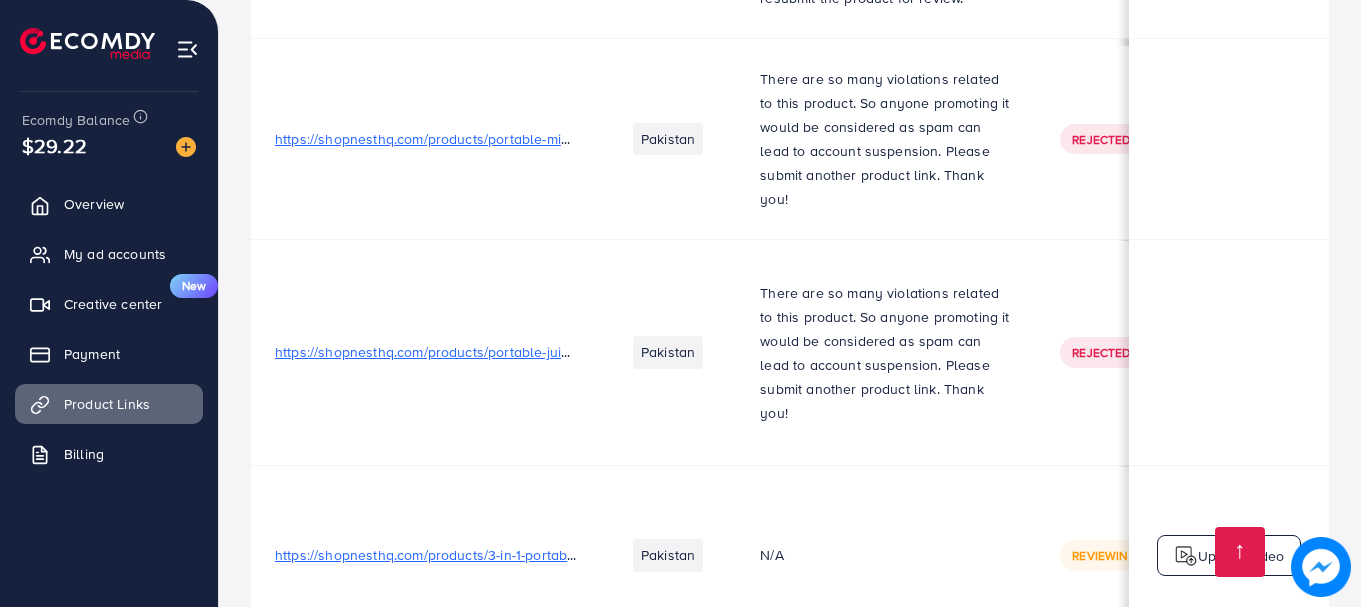 scroll, scrollTop: 17620, scrollLeft: 0, axis: vertical 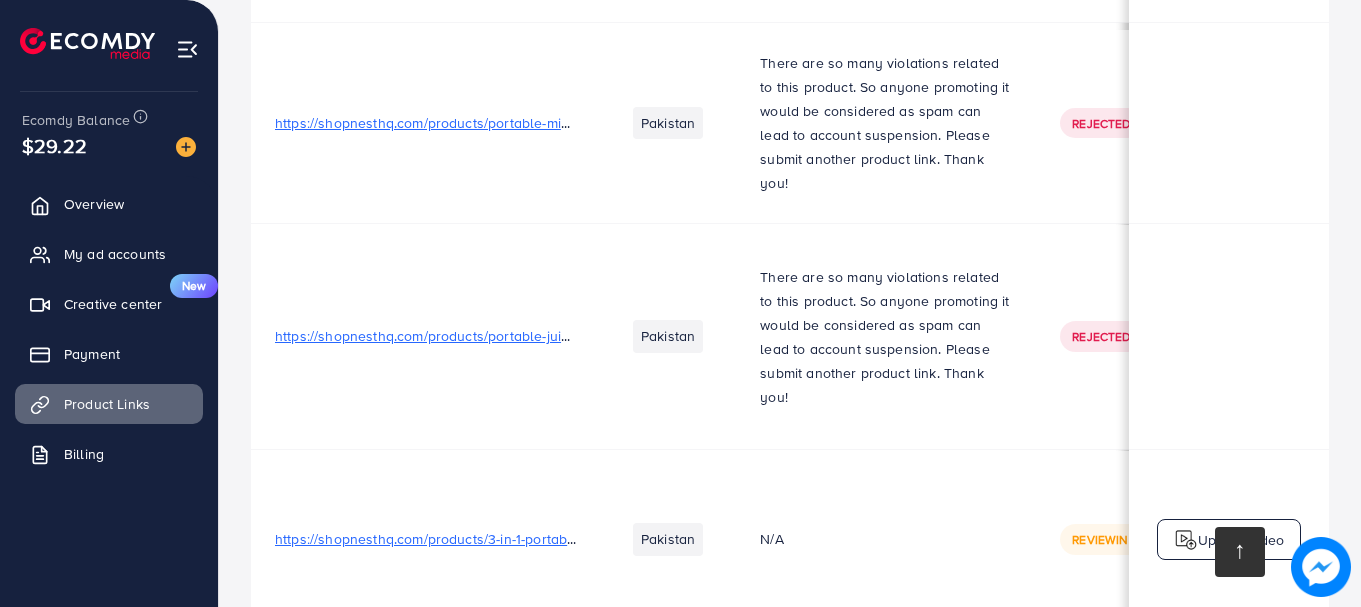 click at bounding box center (1240, 552) 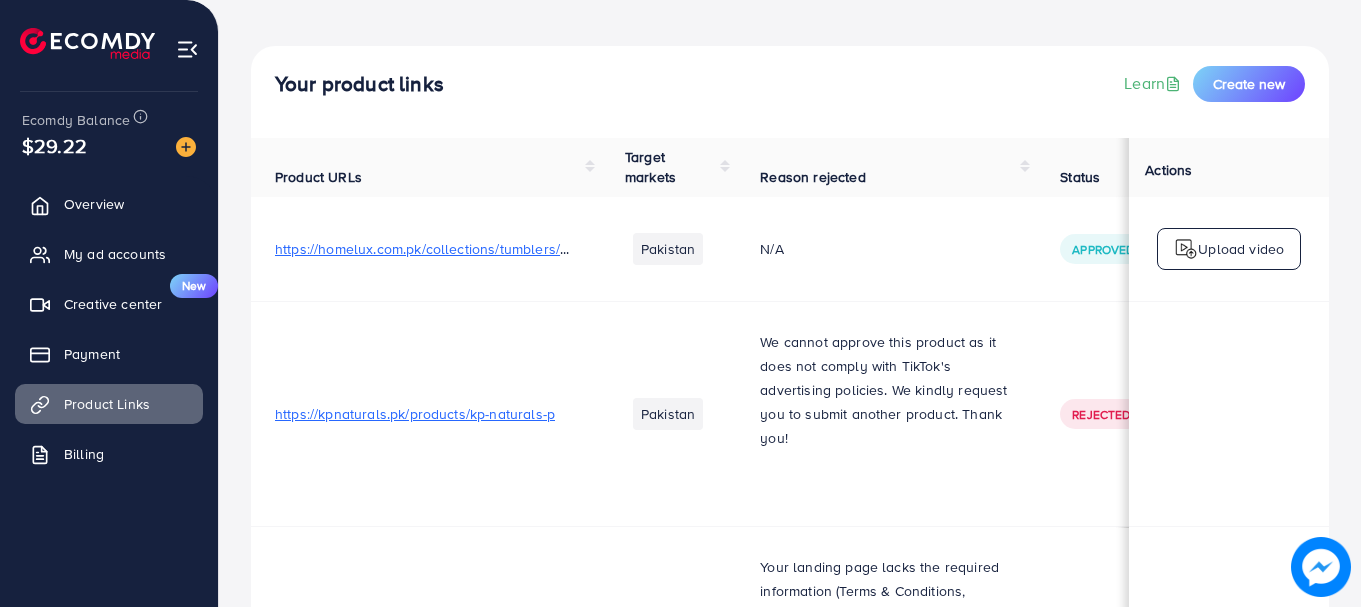 scroll, scrollTop: 0, scrollLeft: 0, axis: both 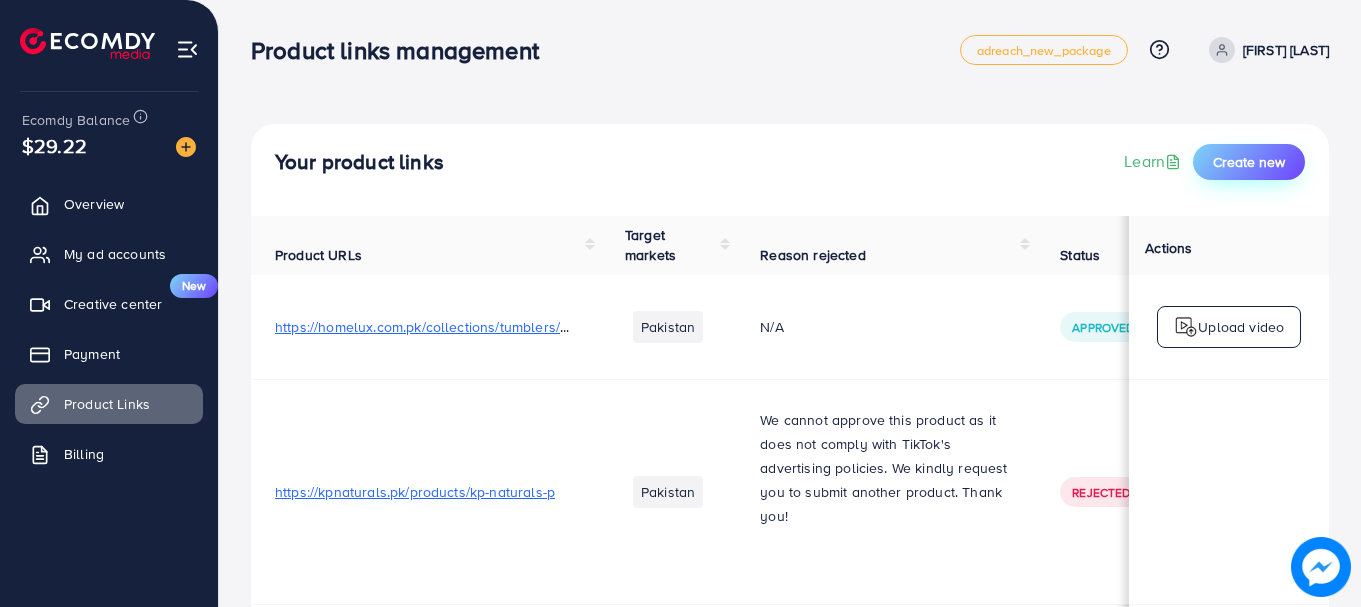 click on "Create new" at bounding box center [1249, 162] 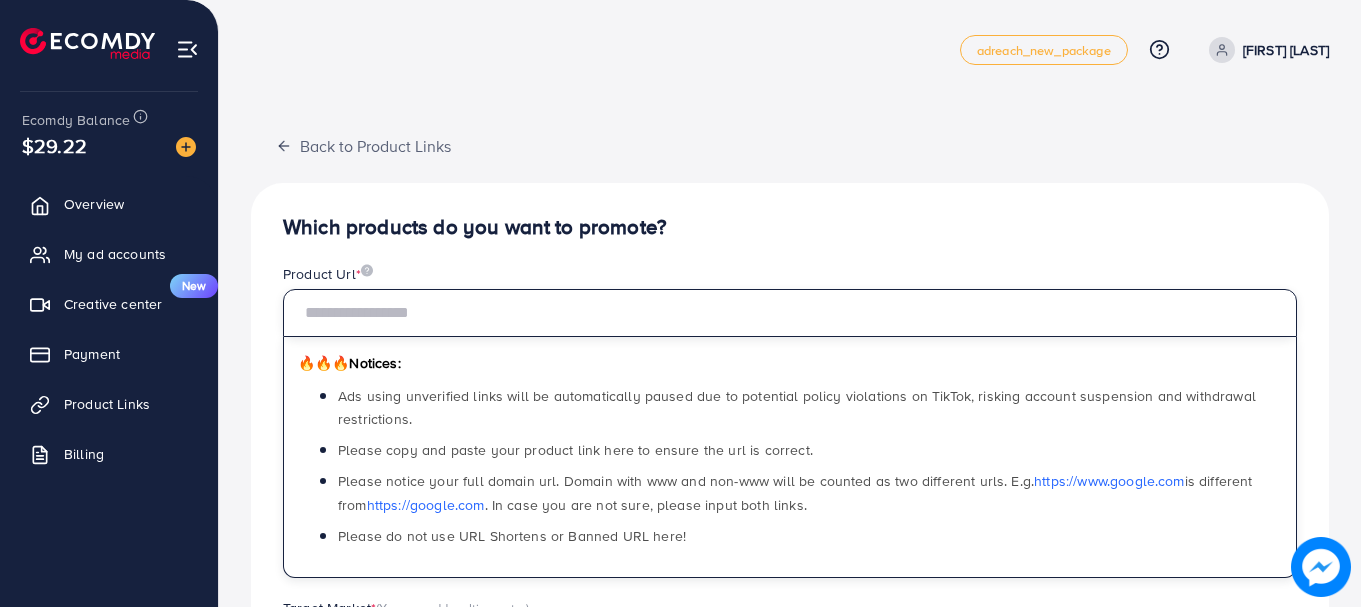 click at bounding box center (790, 313) 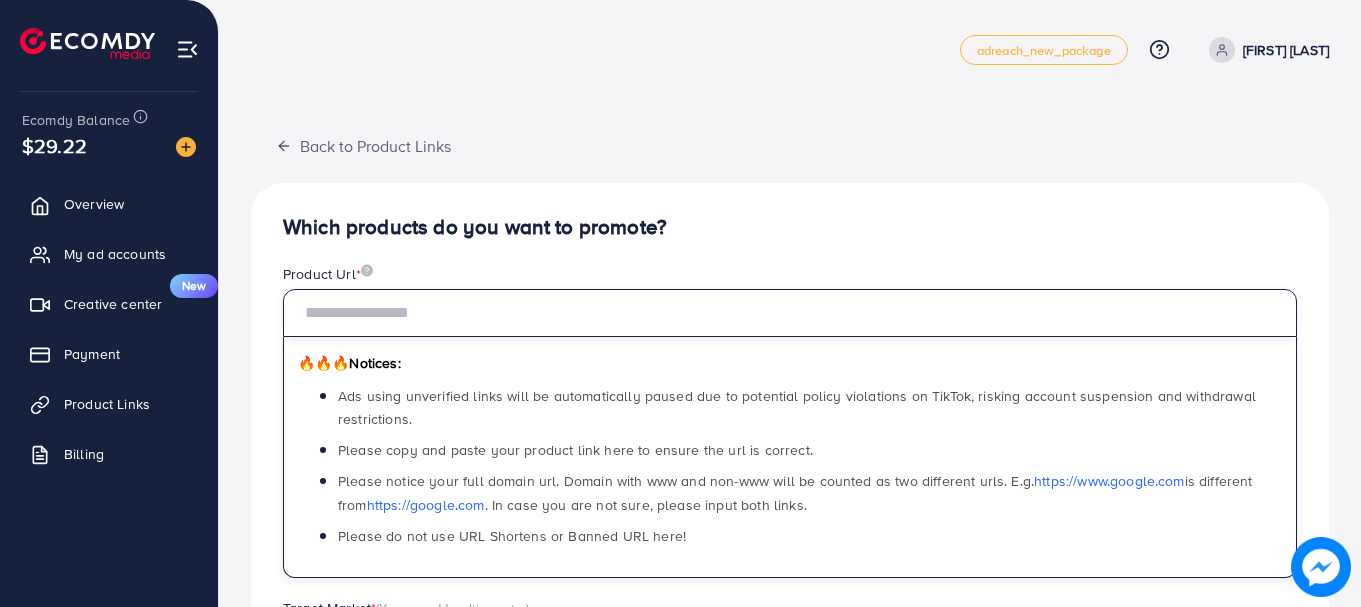 paste on "**********" 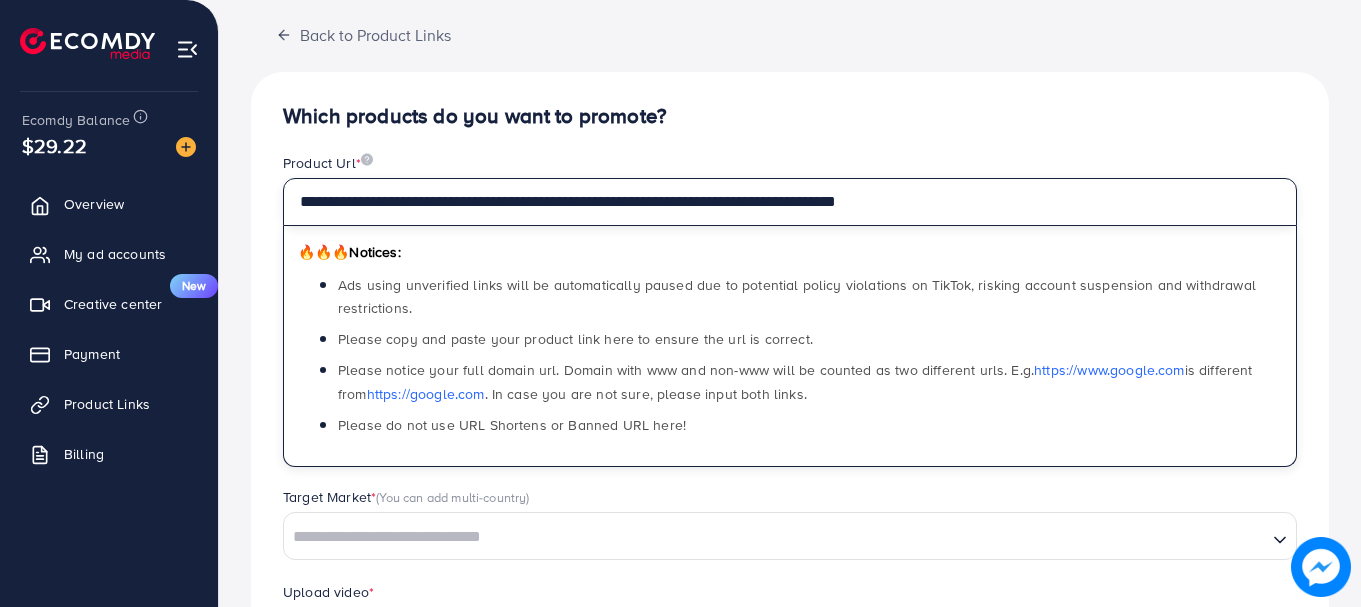 scroll, scrollTop: 368, scrollLeft: 0, axis: vertical 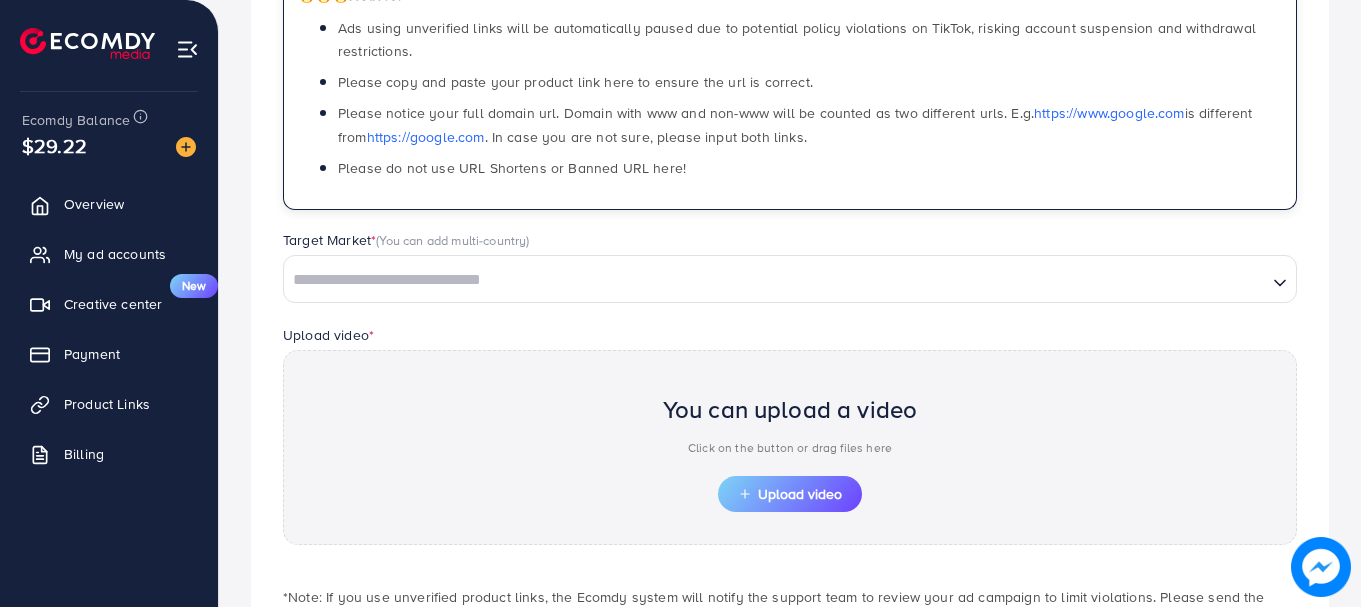 type on "**********" 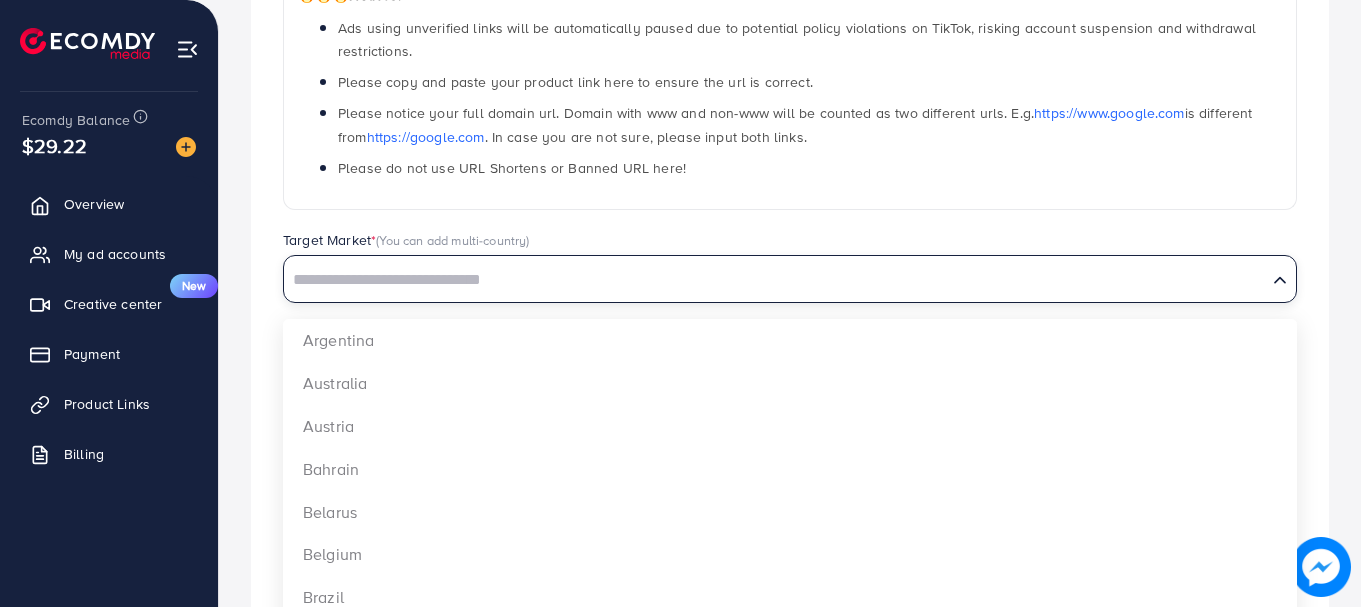 click at bounding box center (775, 280) 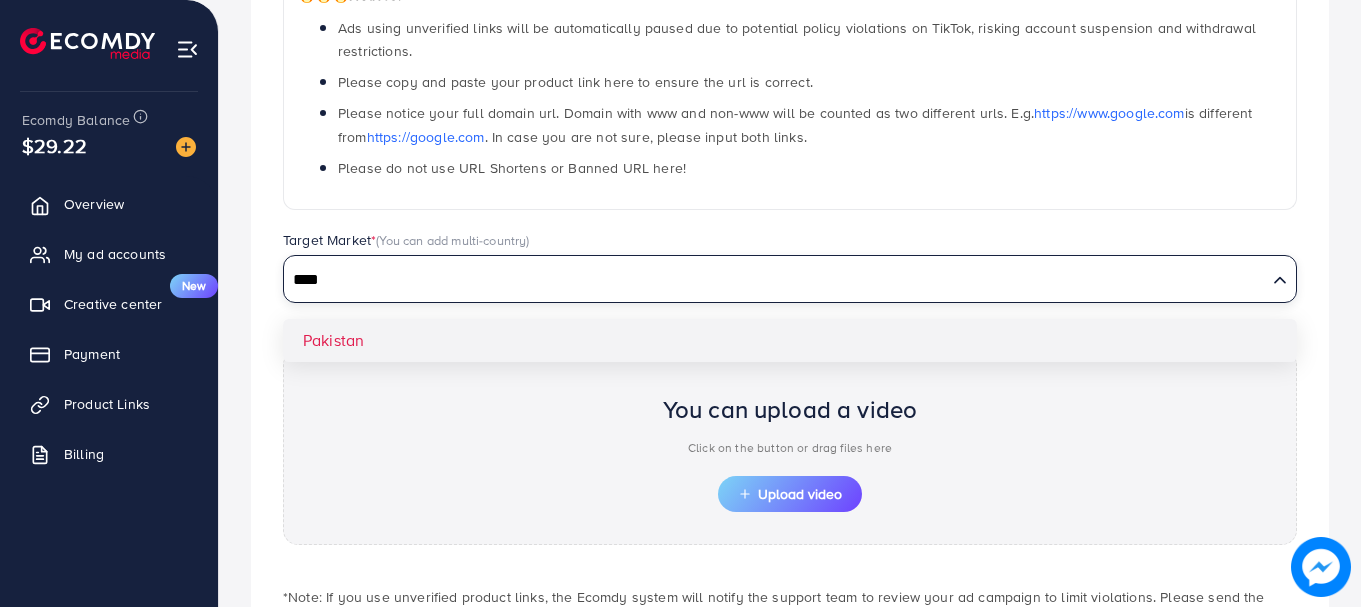 type on "****" 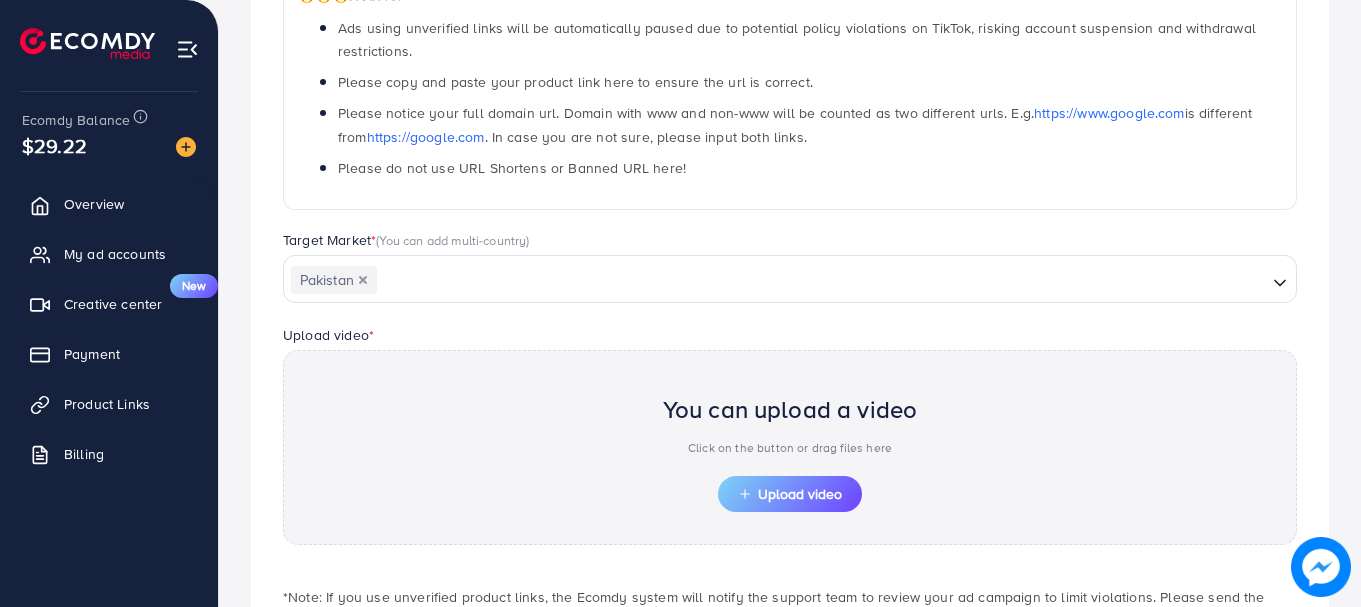 click on "**********" at bounding box center [790, 270] 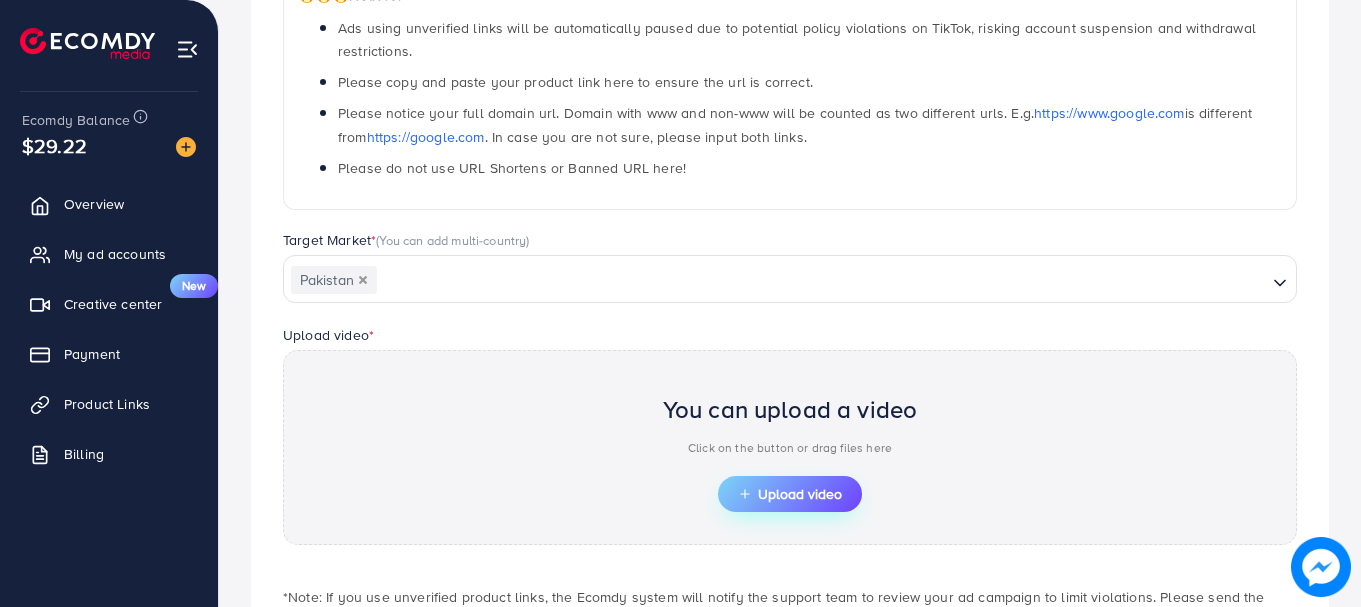 click on "Upload video" at bounding box center (790, 494) 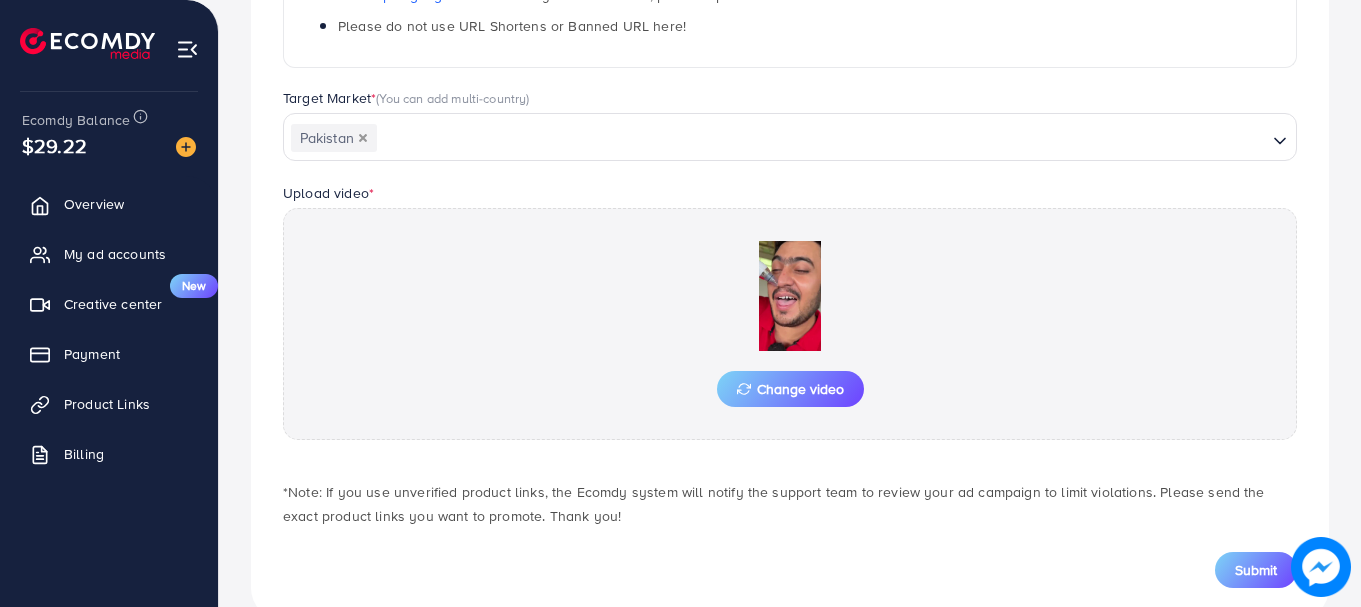 scroll, scrollTop: 555, scrollLeft: 0, axis: vertical 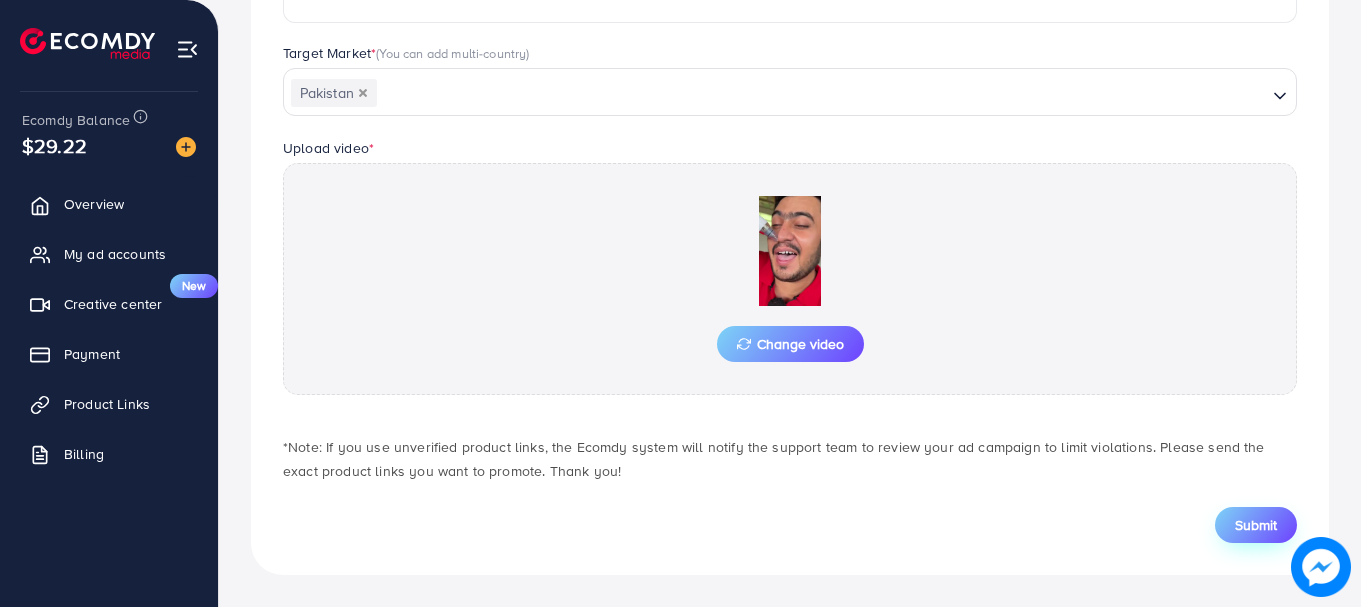 click on "Submit" at bounding box center [1256, 525] 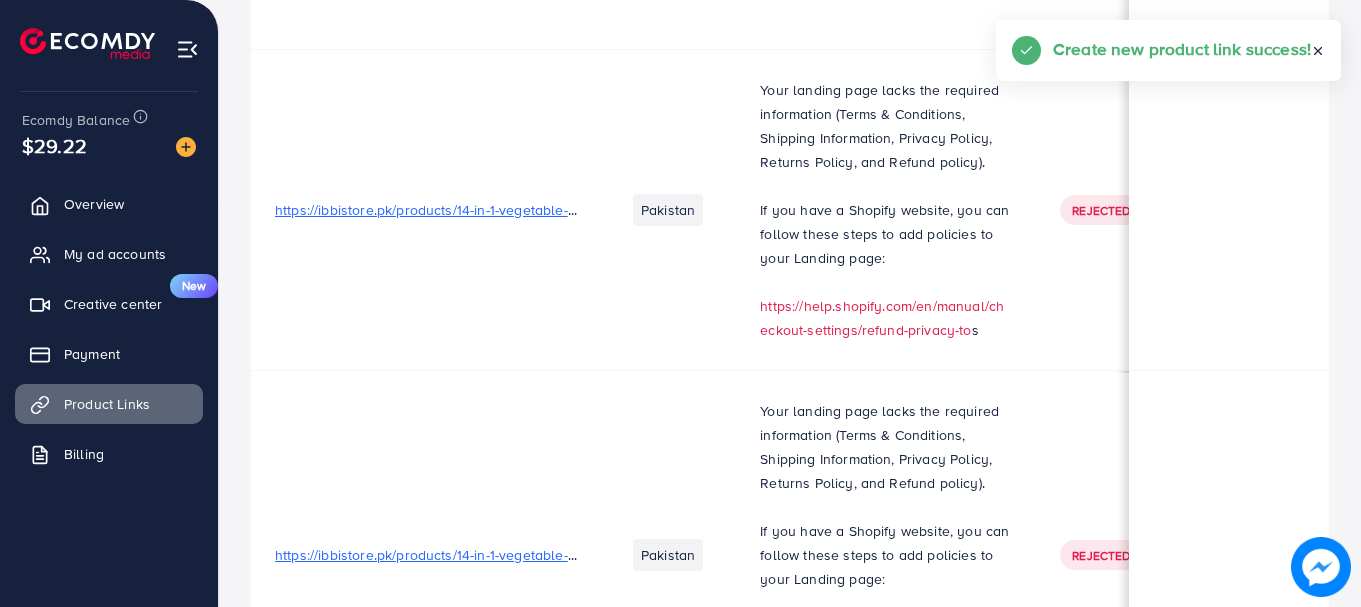 scroll, scrollTop: 0, scrollLeft: 0, axis: both 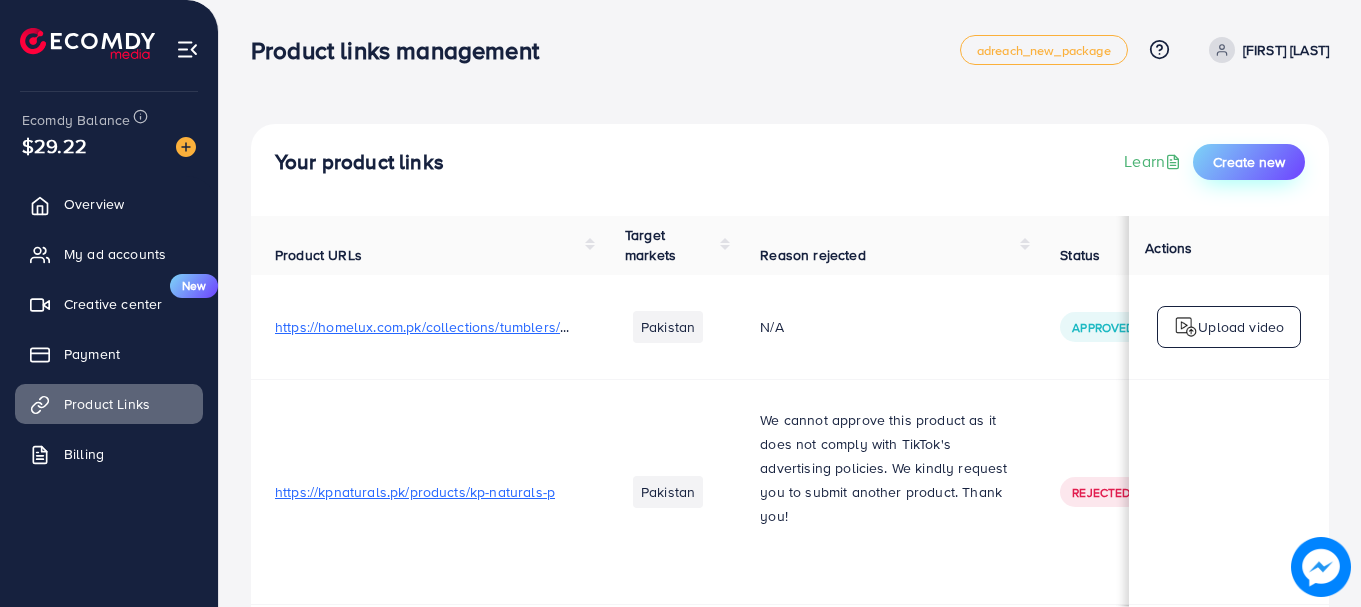 click on "Create new" at bounding box center (1249, 162) 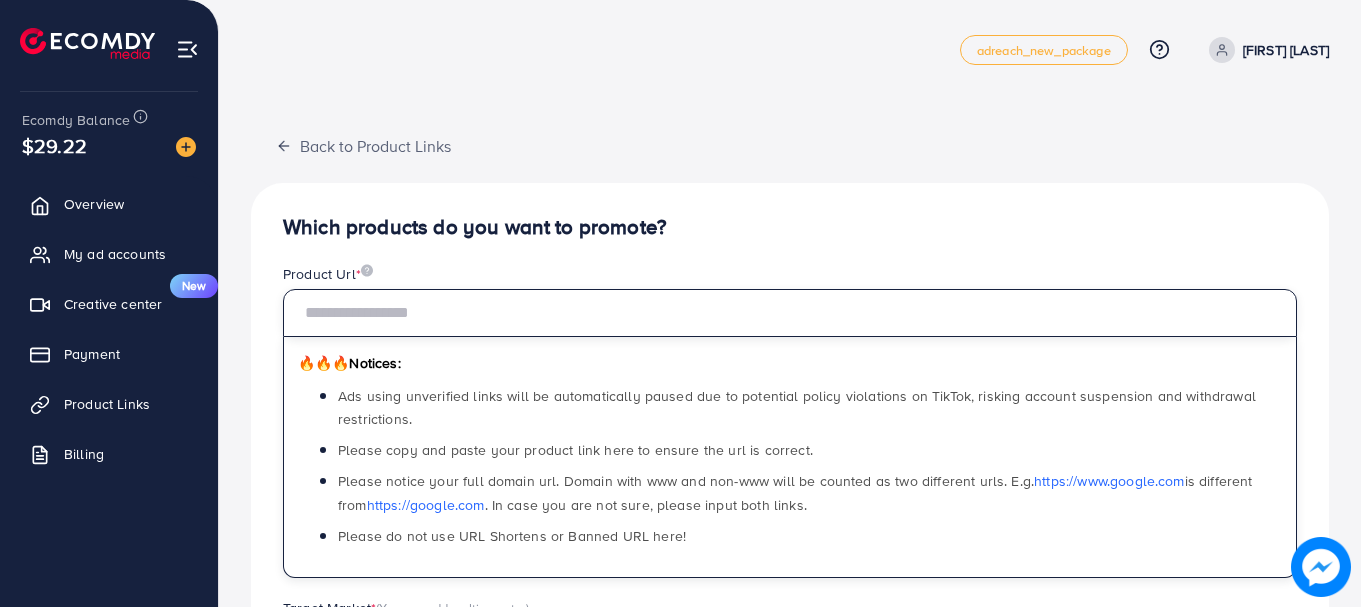 click at bounding box center [790, 313] 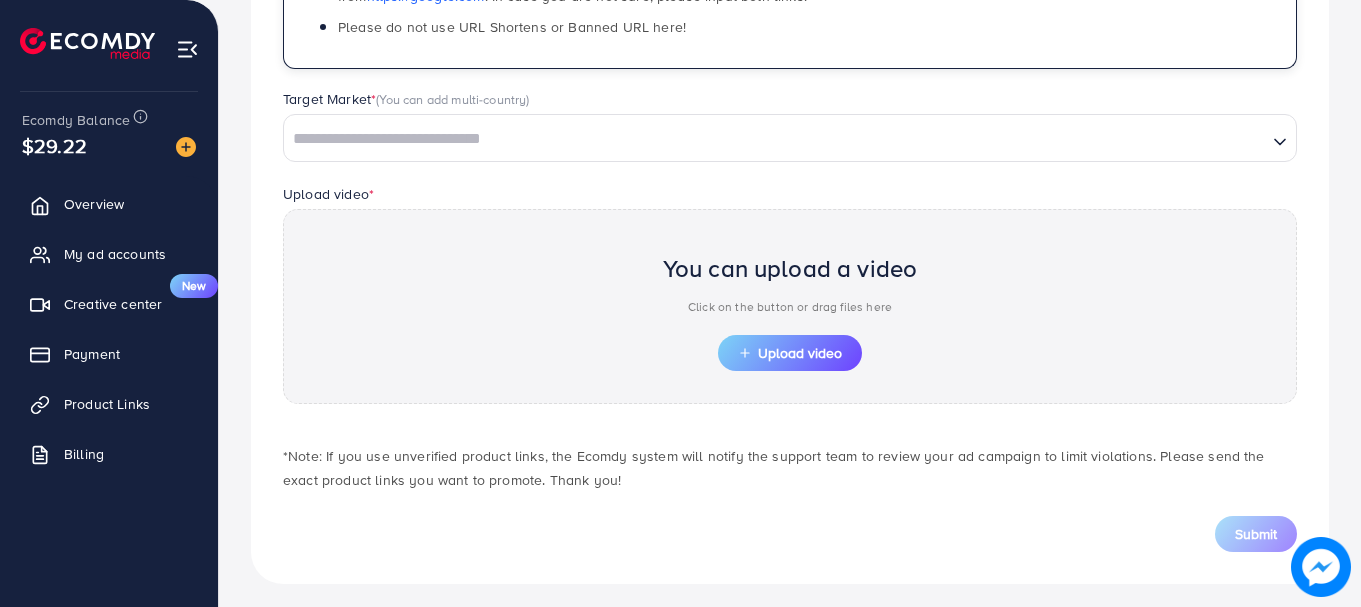scroll, scrollTop: 518, scrollLeft: 0, axis: vertical 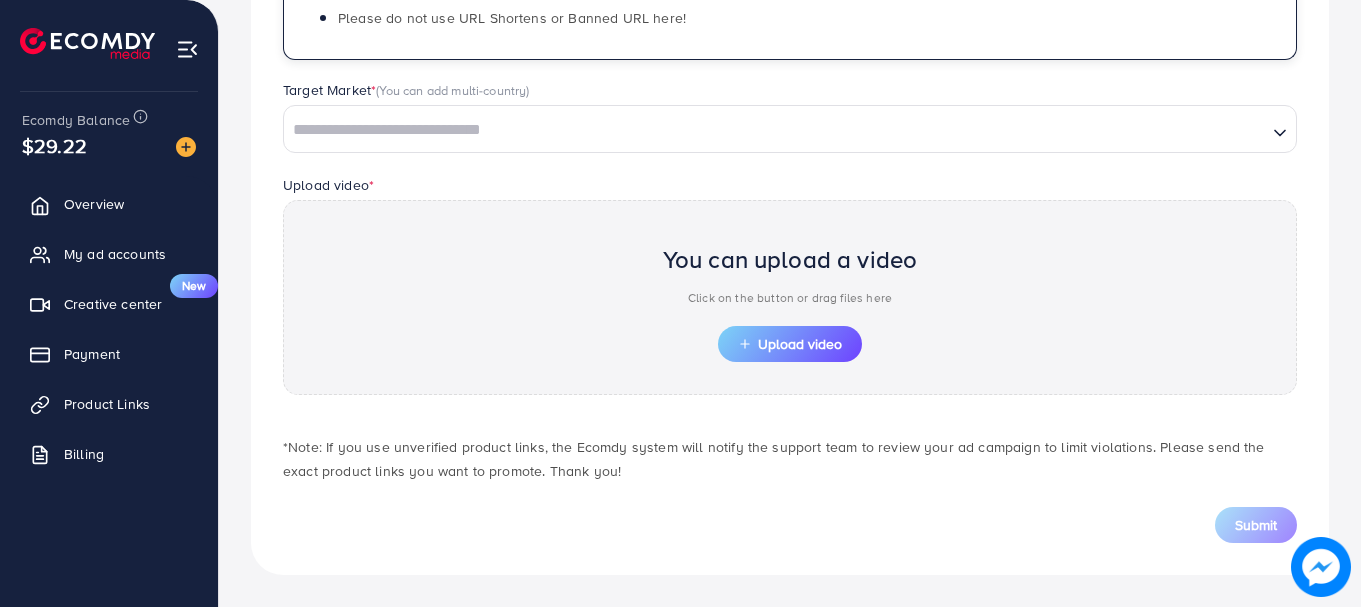 type on "**********" 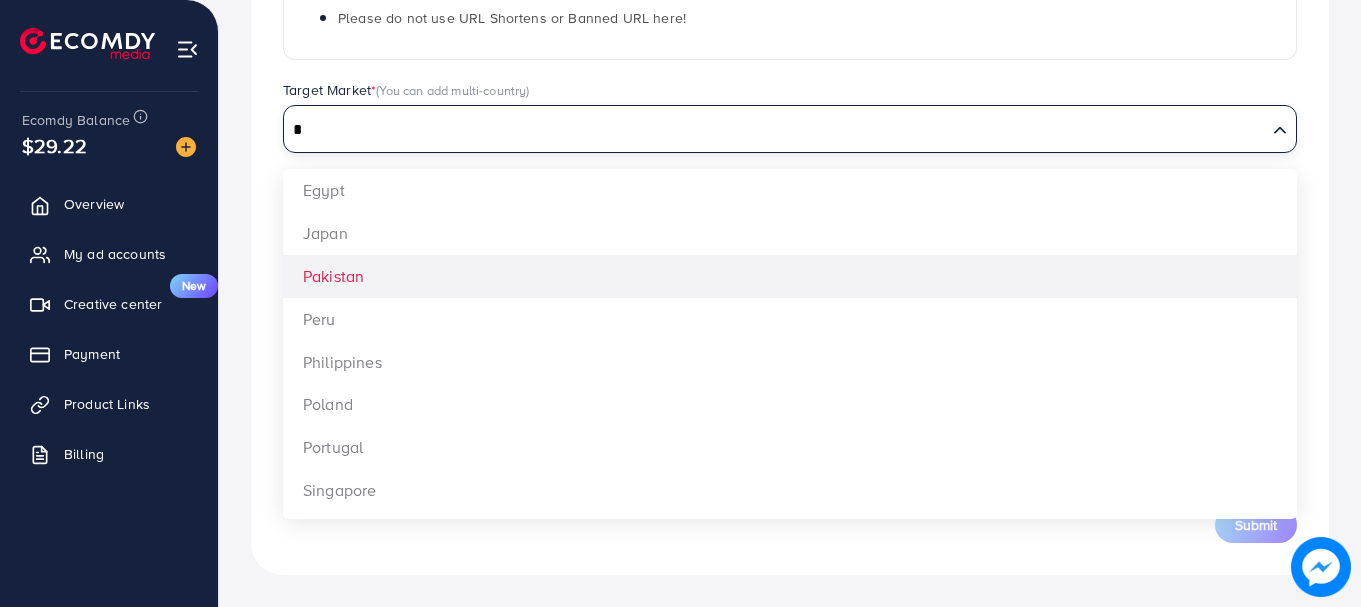 type on "*" 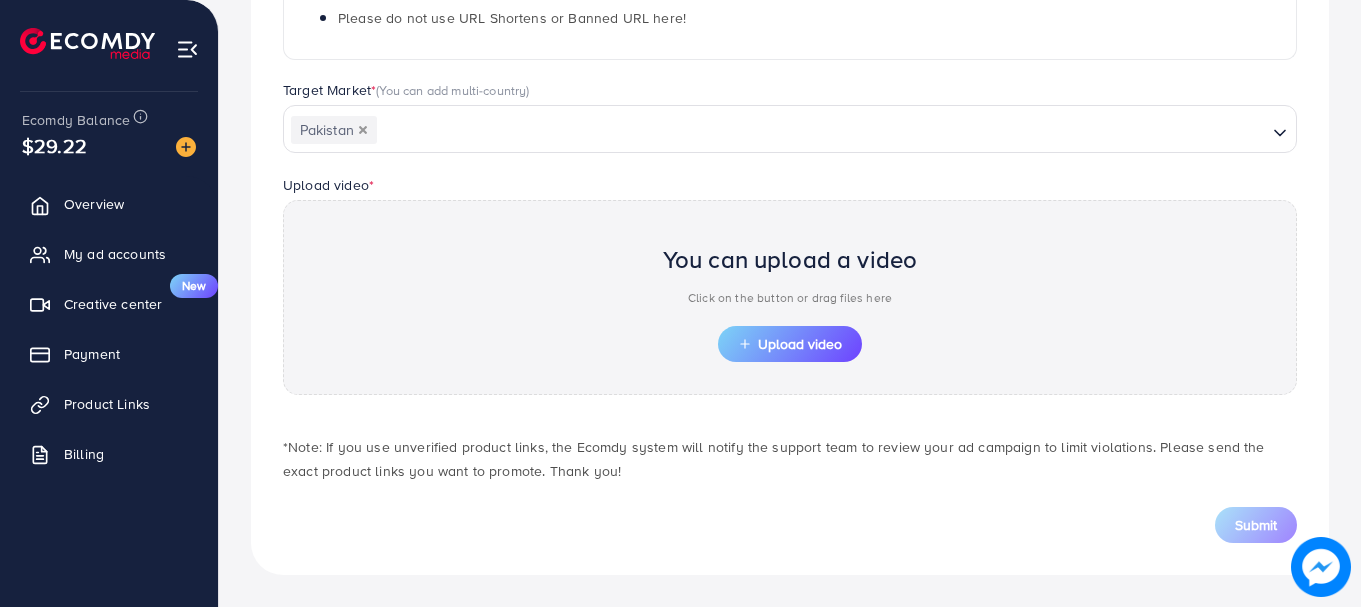 click on "**********" at bounding box center [790, 120] 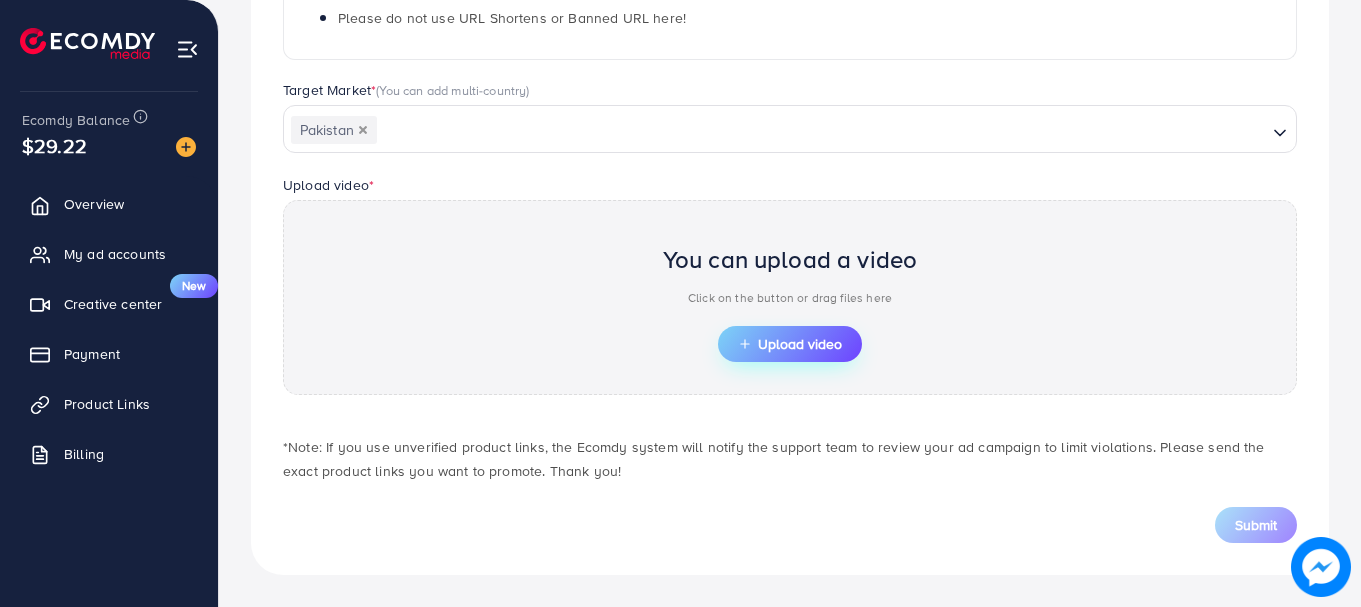 click on "Upload video" at bounding box center [790, 344] 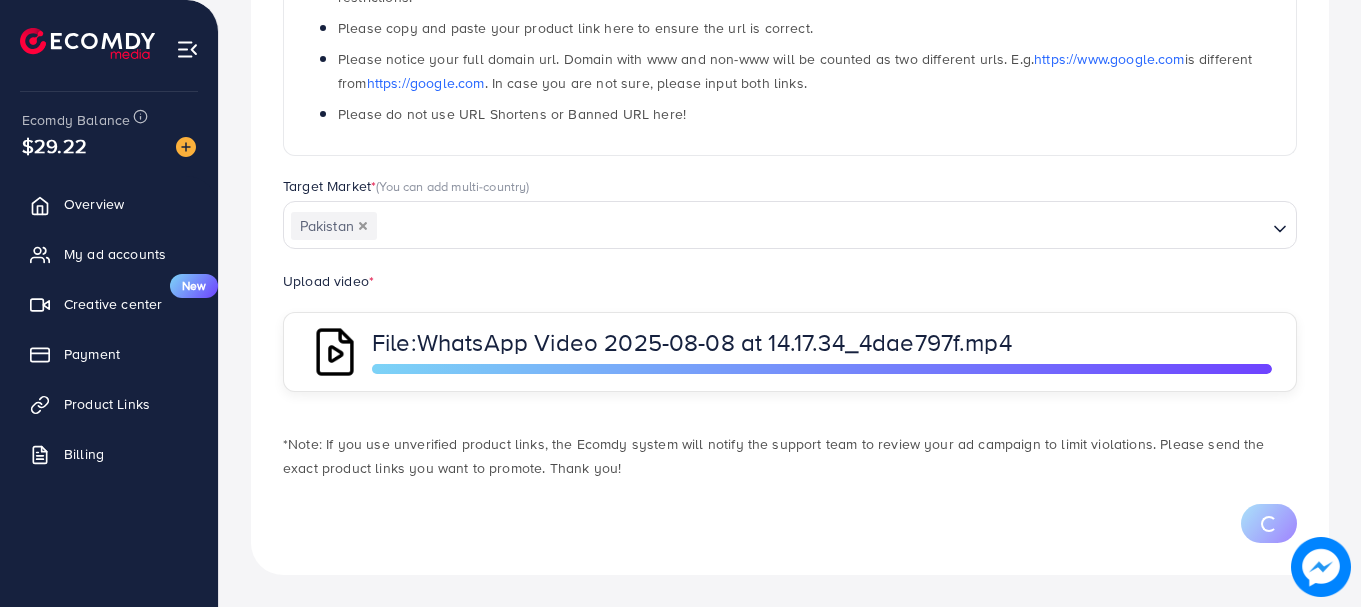 scroll, scrollTop: 518, scrollLeft: 0, axis: vertical 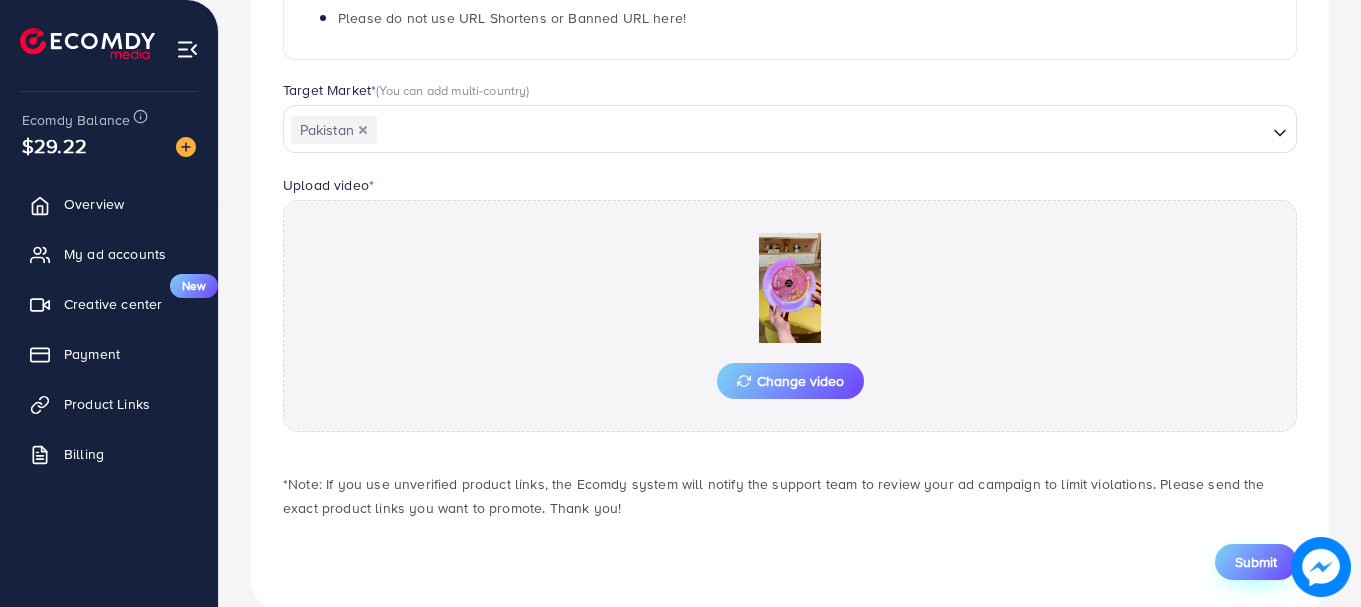 click on "Submit" at bounding box center [1256, 562] 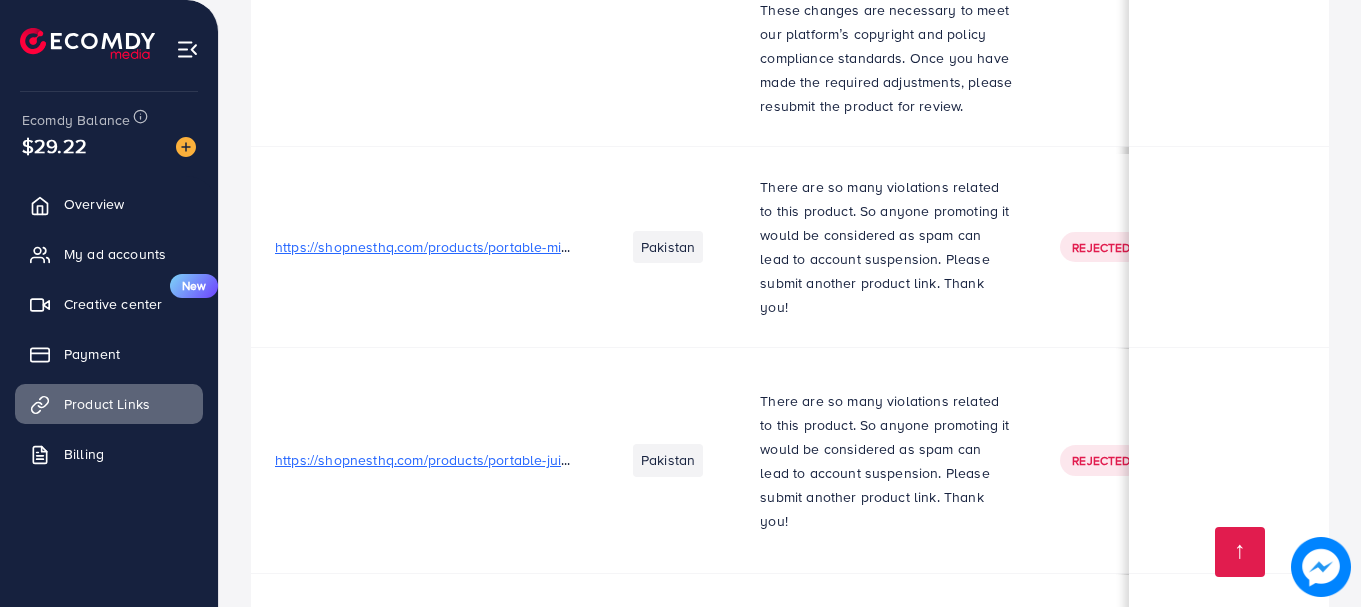 scroll, scrollTop: 17495, scrollLeft: 0, axis: vertical 